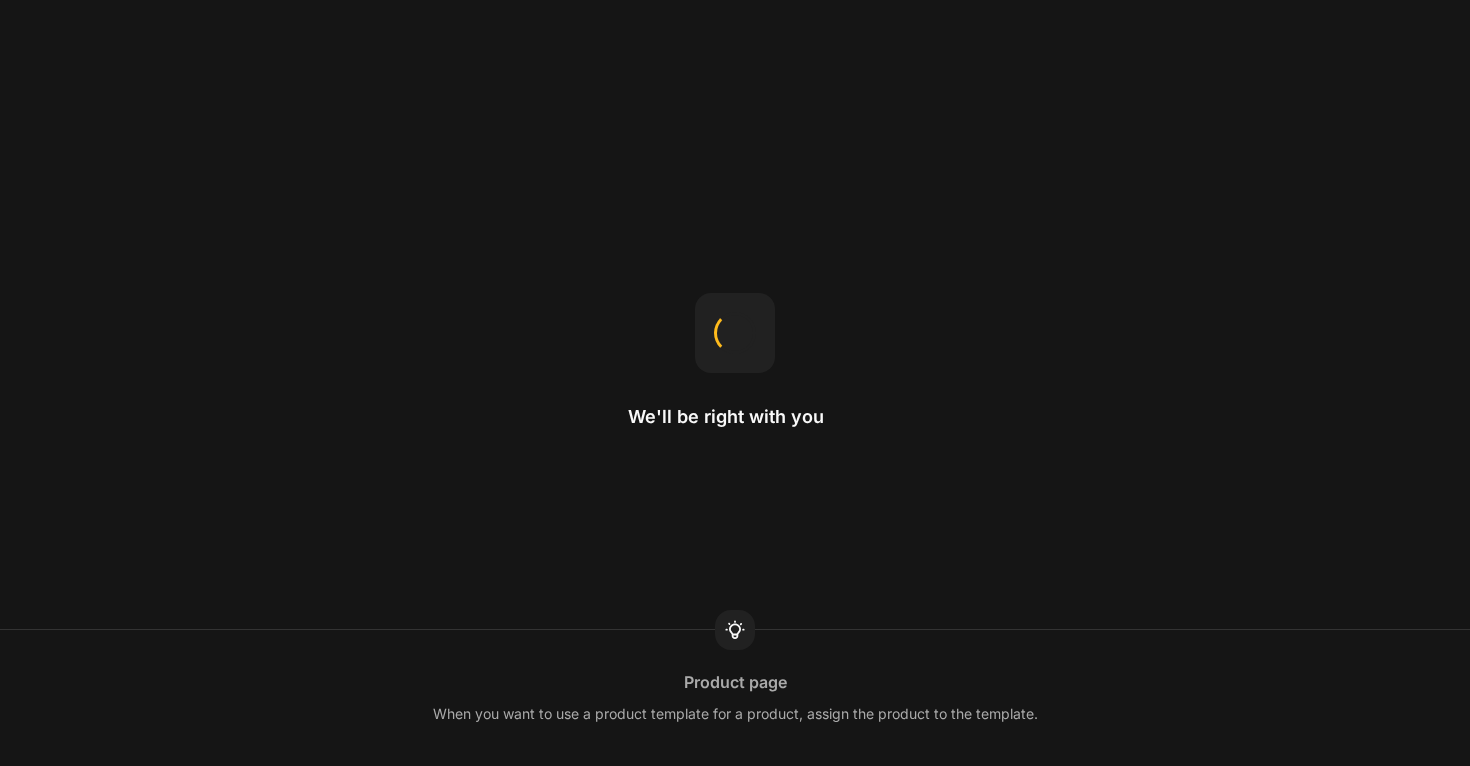 scroll, scrollTop: 0, scrollLeft: 0, axis: both 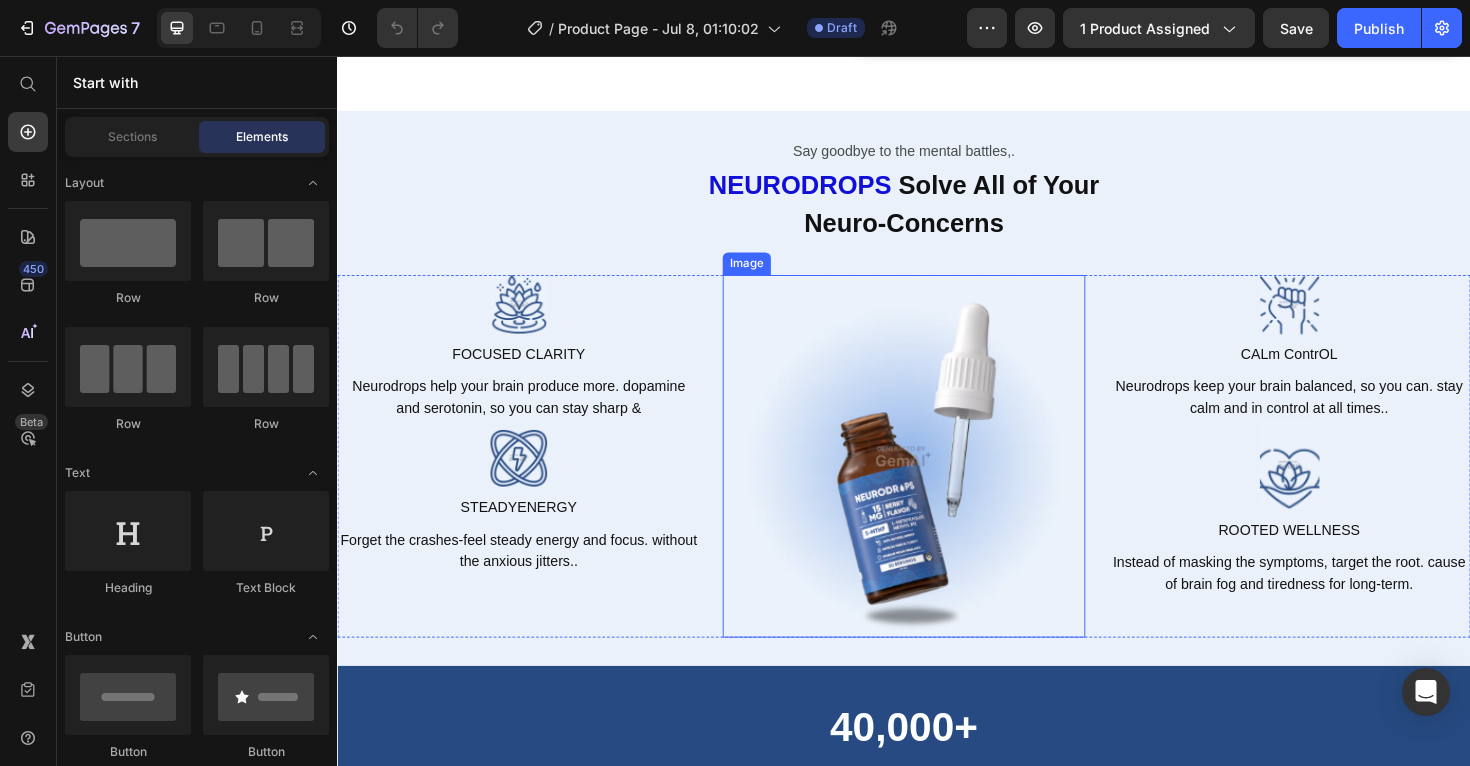 click at bounding box center [937, 480] 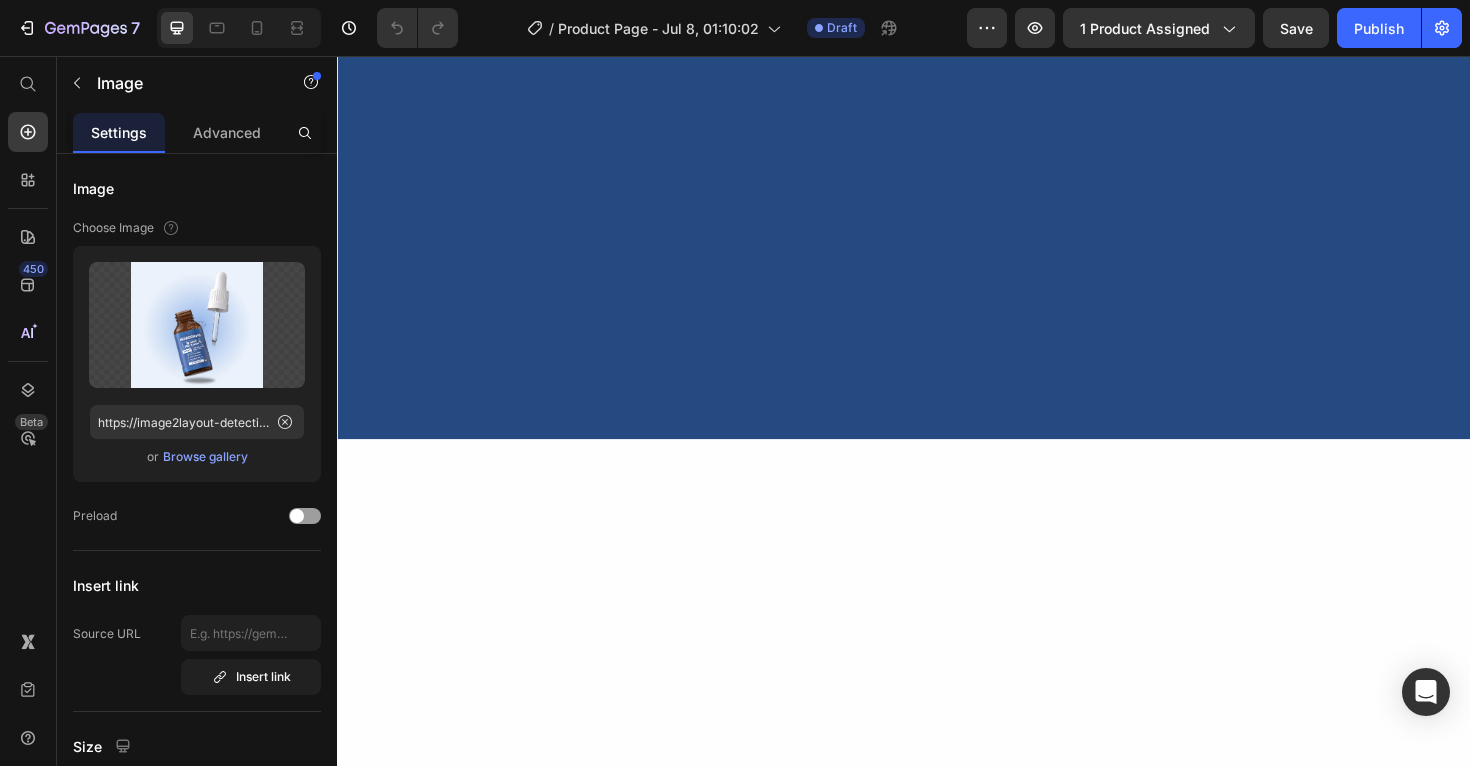 scroll, scrollTop: 0, scrollLeft: 0, axis: both 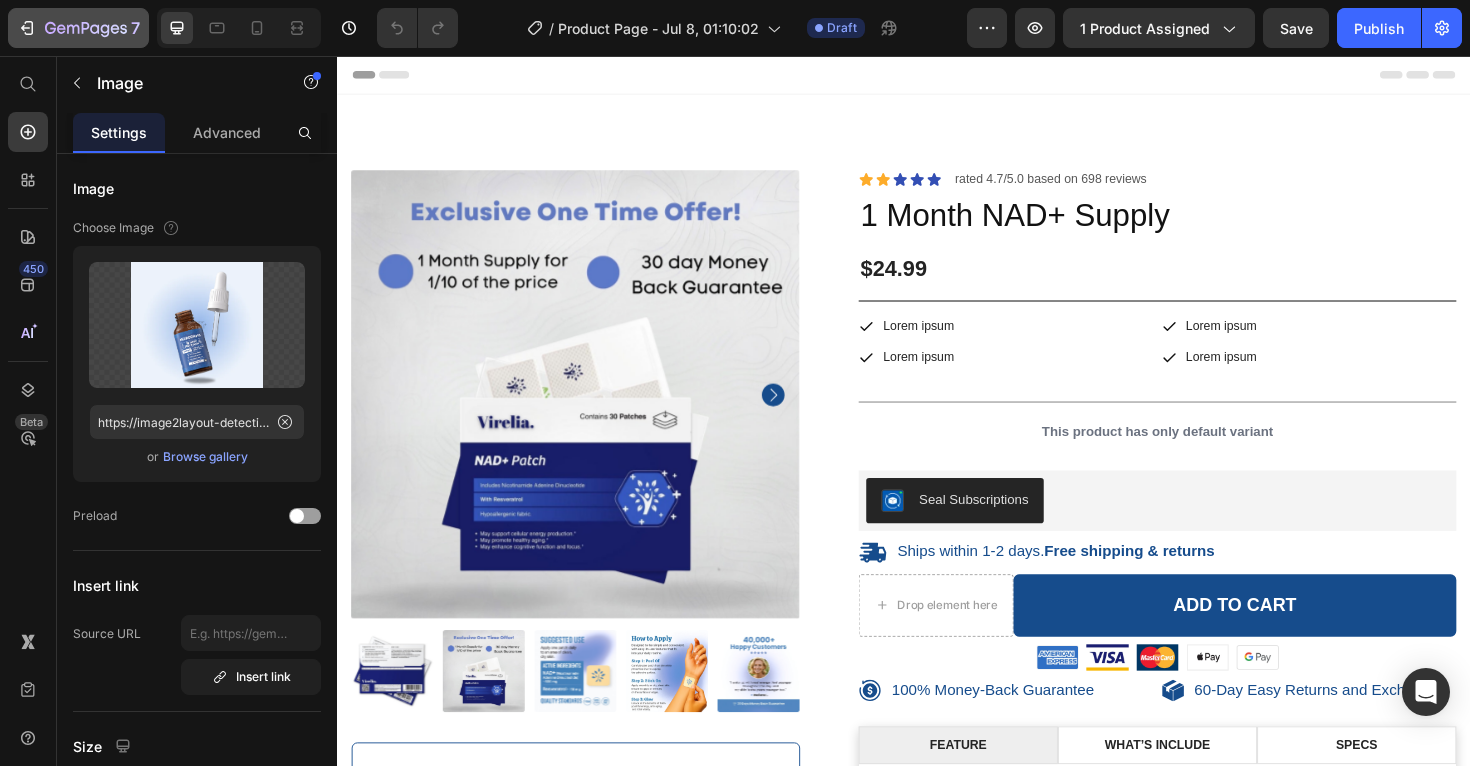 click on "7" 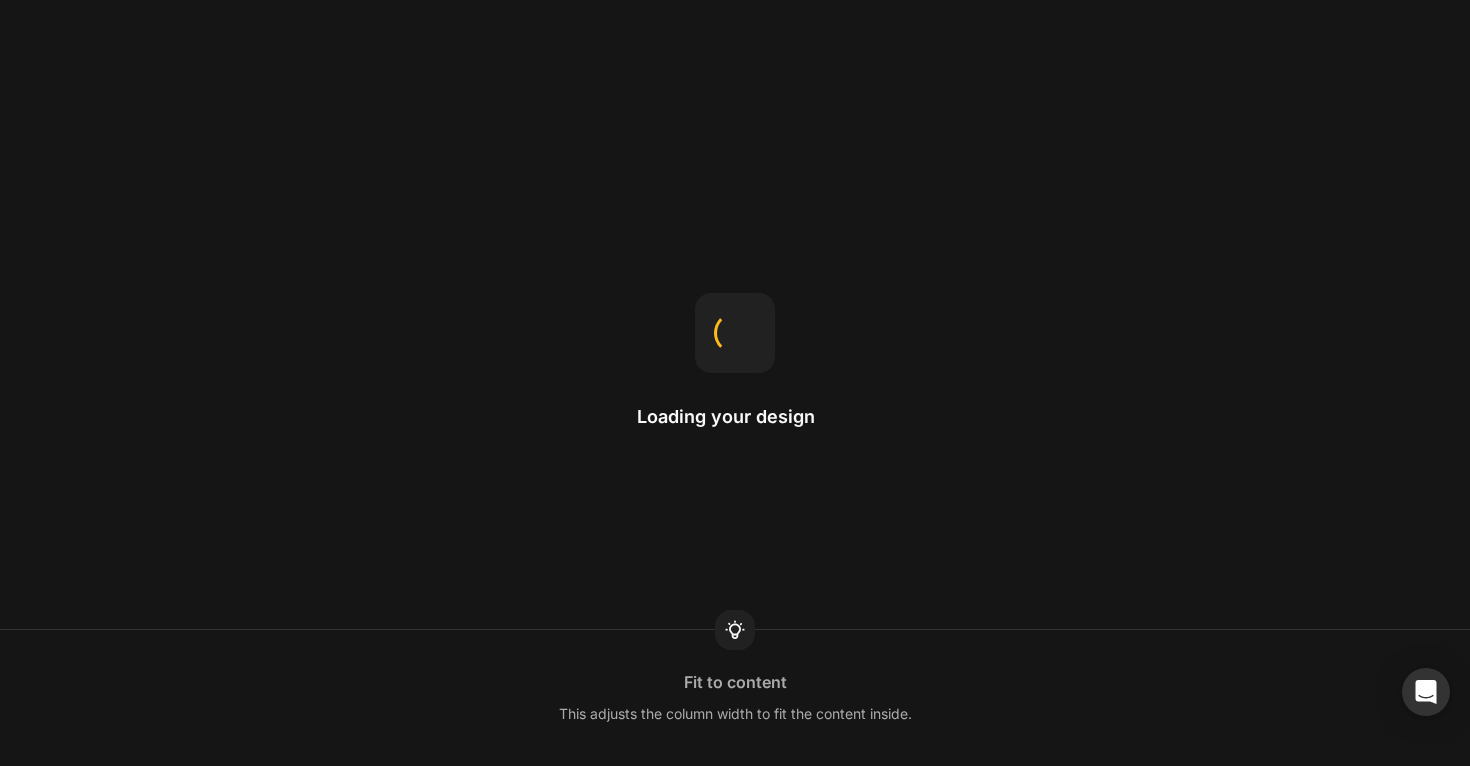 scroll, scrollTop: 0, scrollLeft: 0, axis: both 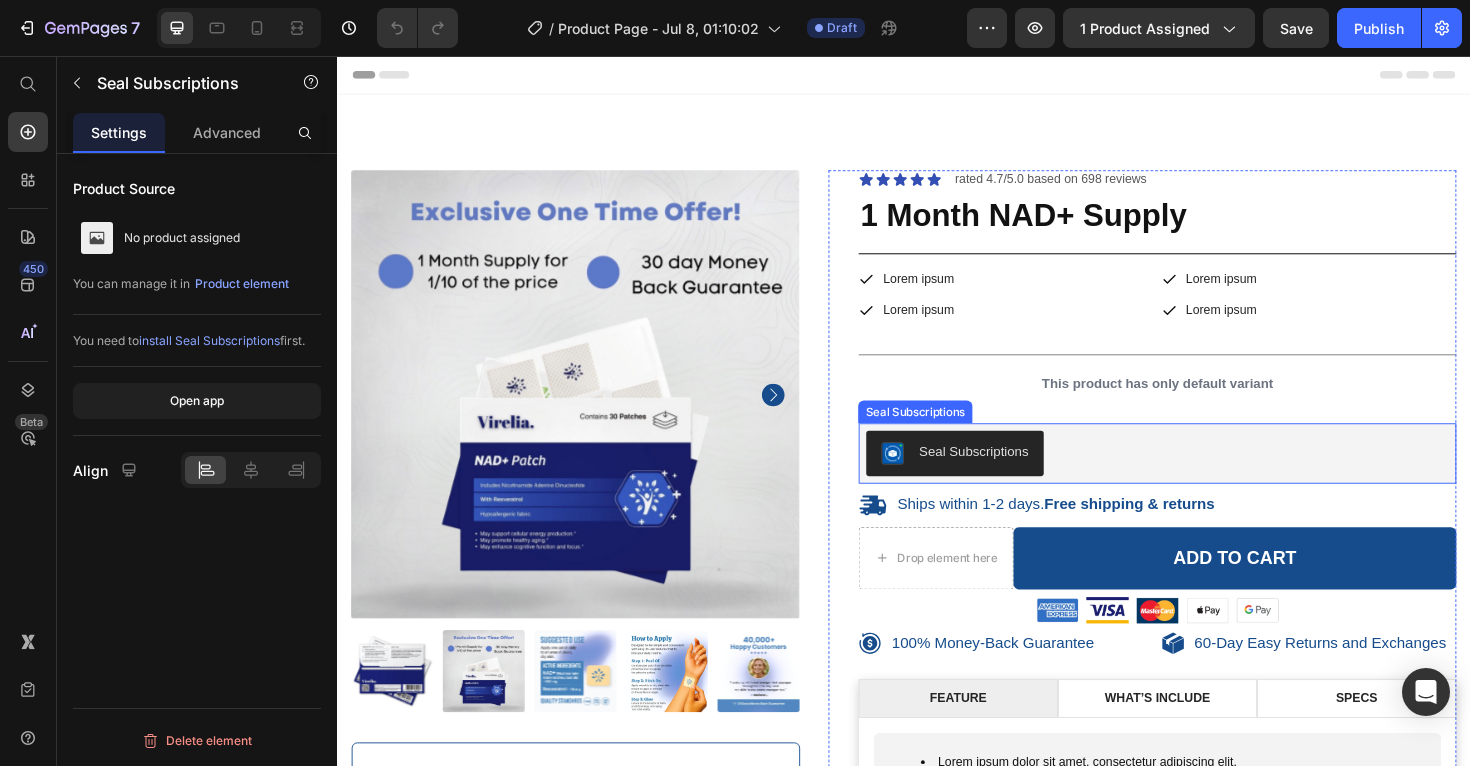 click on "Seal Subscriptions" at bounding box center [1205, 477] 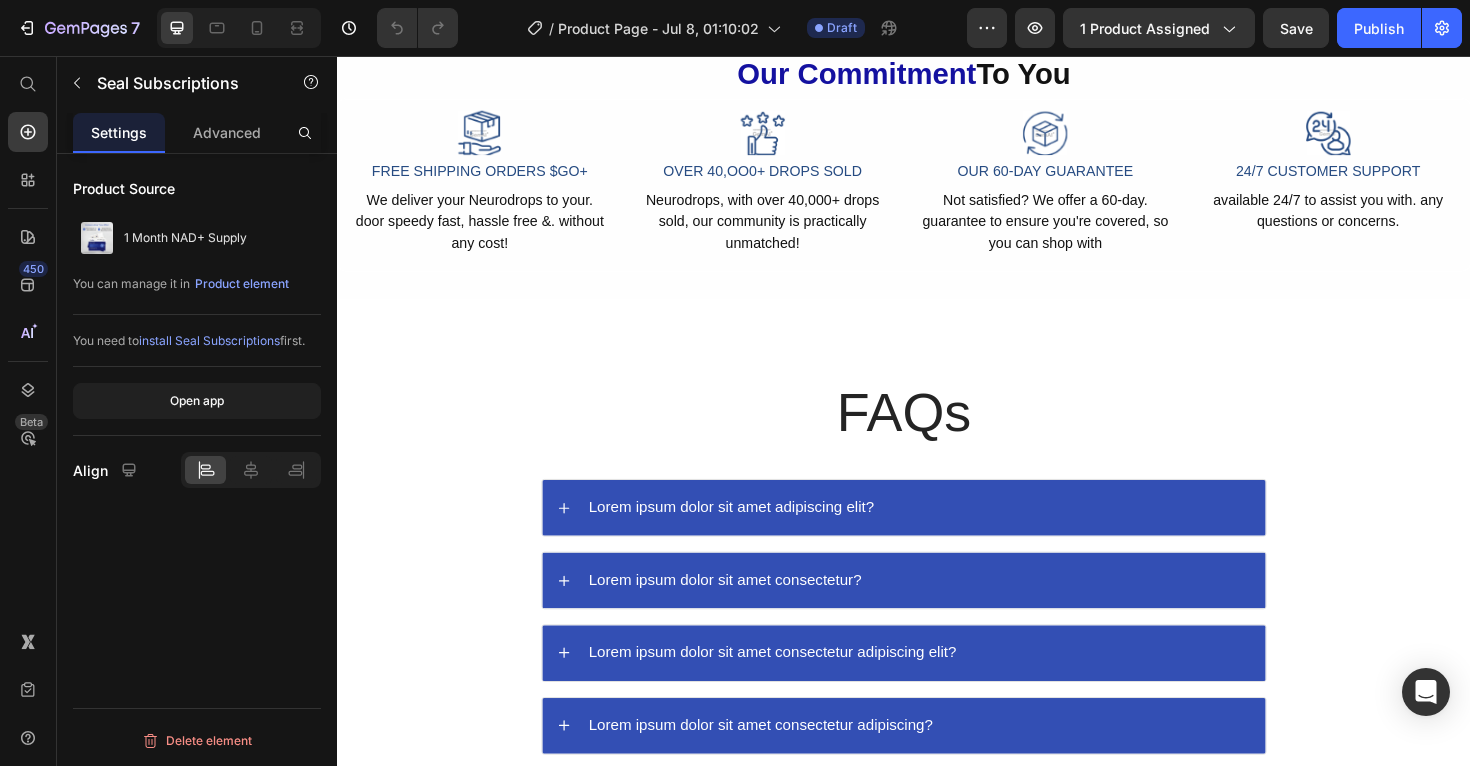 scroll, scrollTop: 5088, scrollLeft: 0, axis: vertical 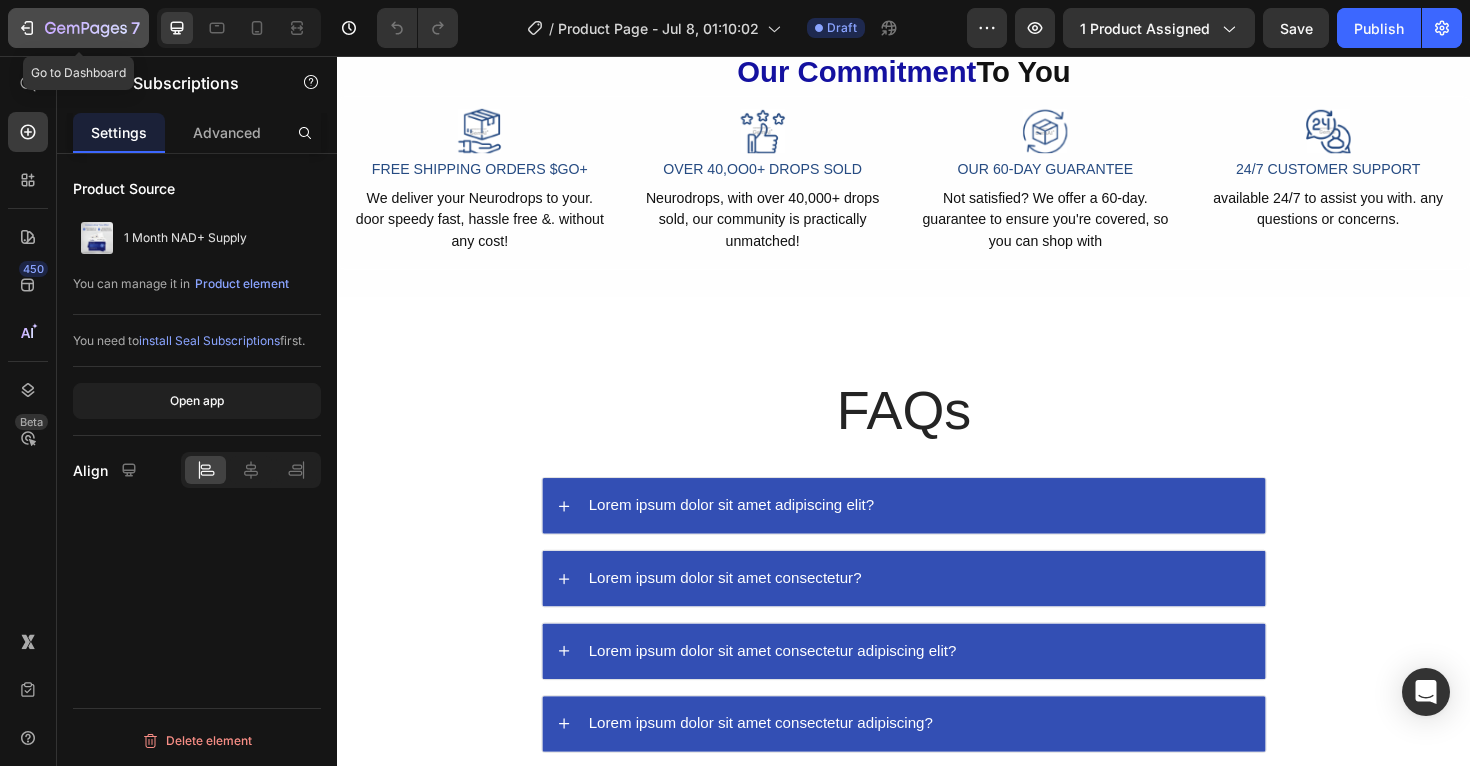 click on "7" at bounding box center (78, 28) 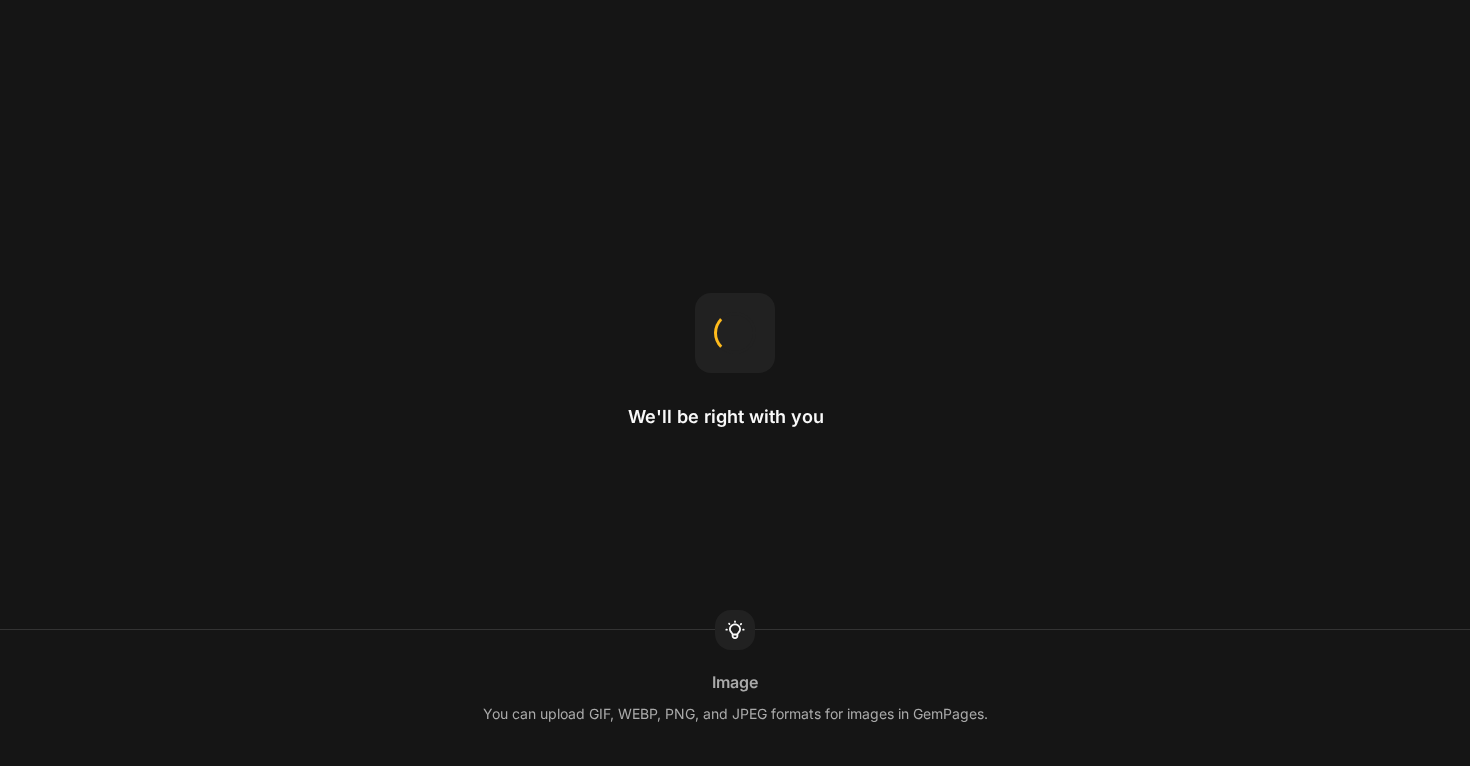 scroll, scrollTop: 0, scrollLeft: 0, axis: both 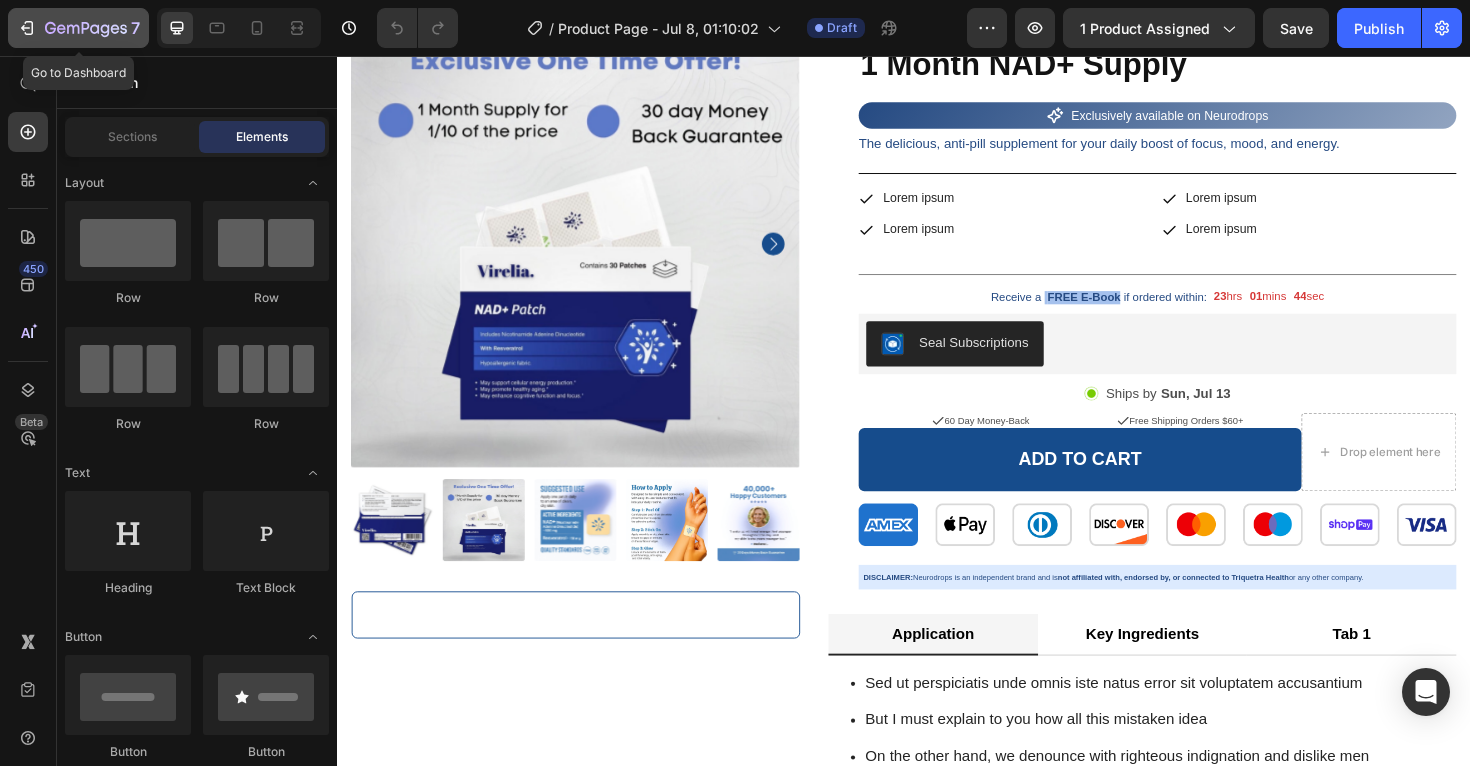 click 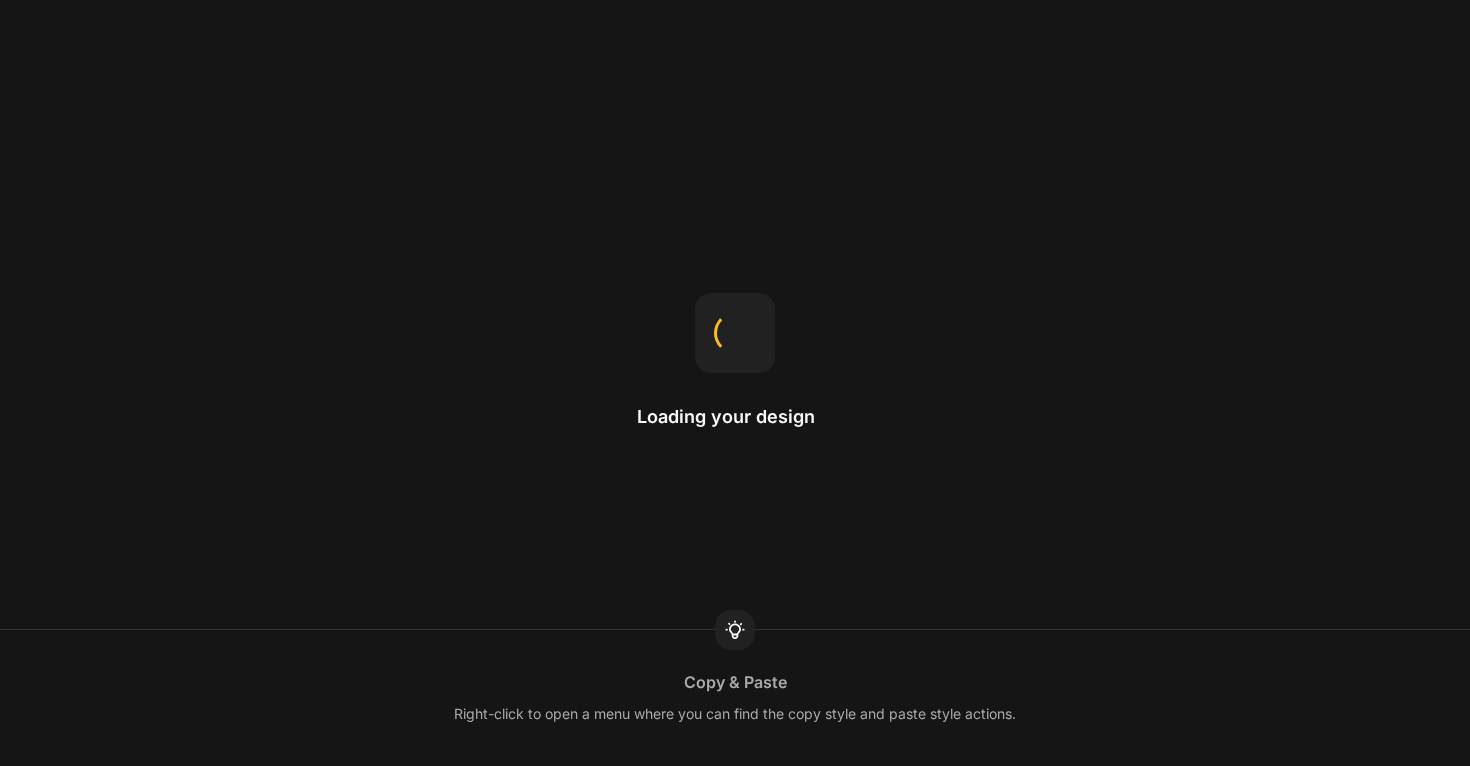 scroll, scrollTop: 0, scrollLeft: 0, axis: both 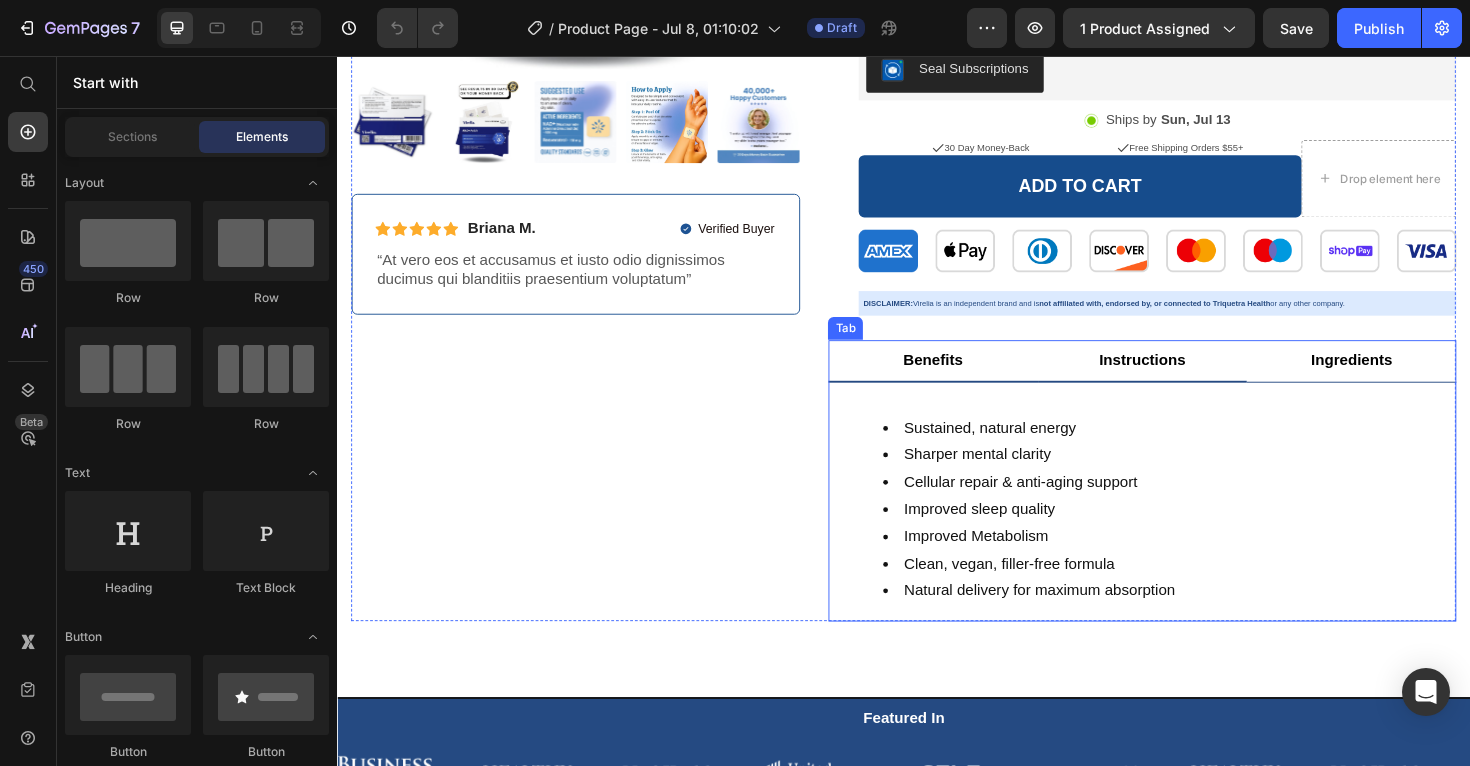 click on "Instructions" at bounding box center [1190, 378] 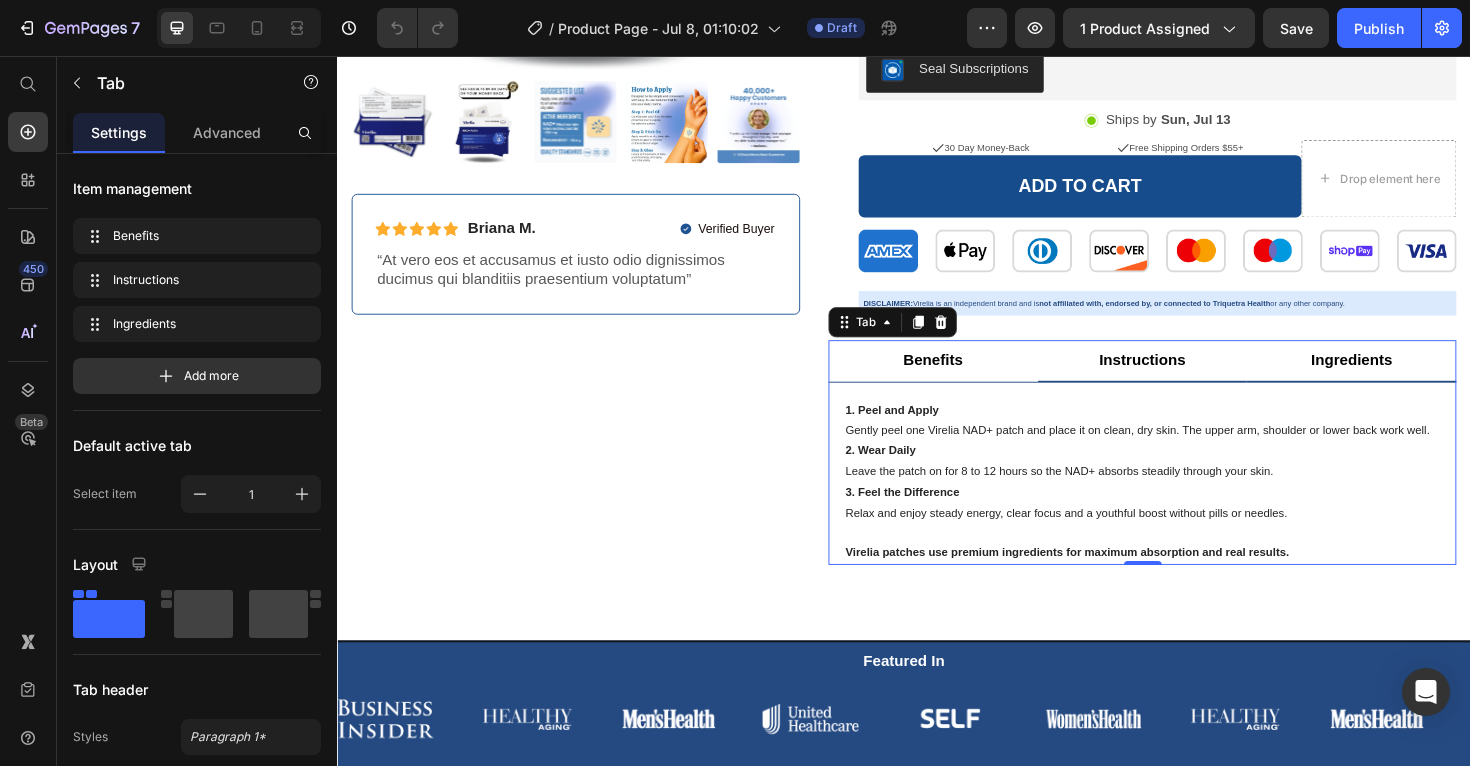 click on "Ingredients" at bounding box center [1411, 379] 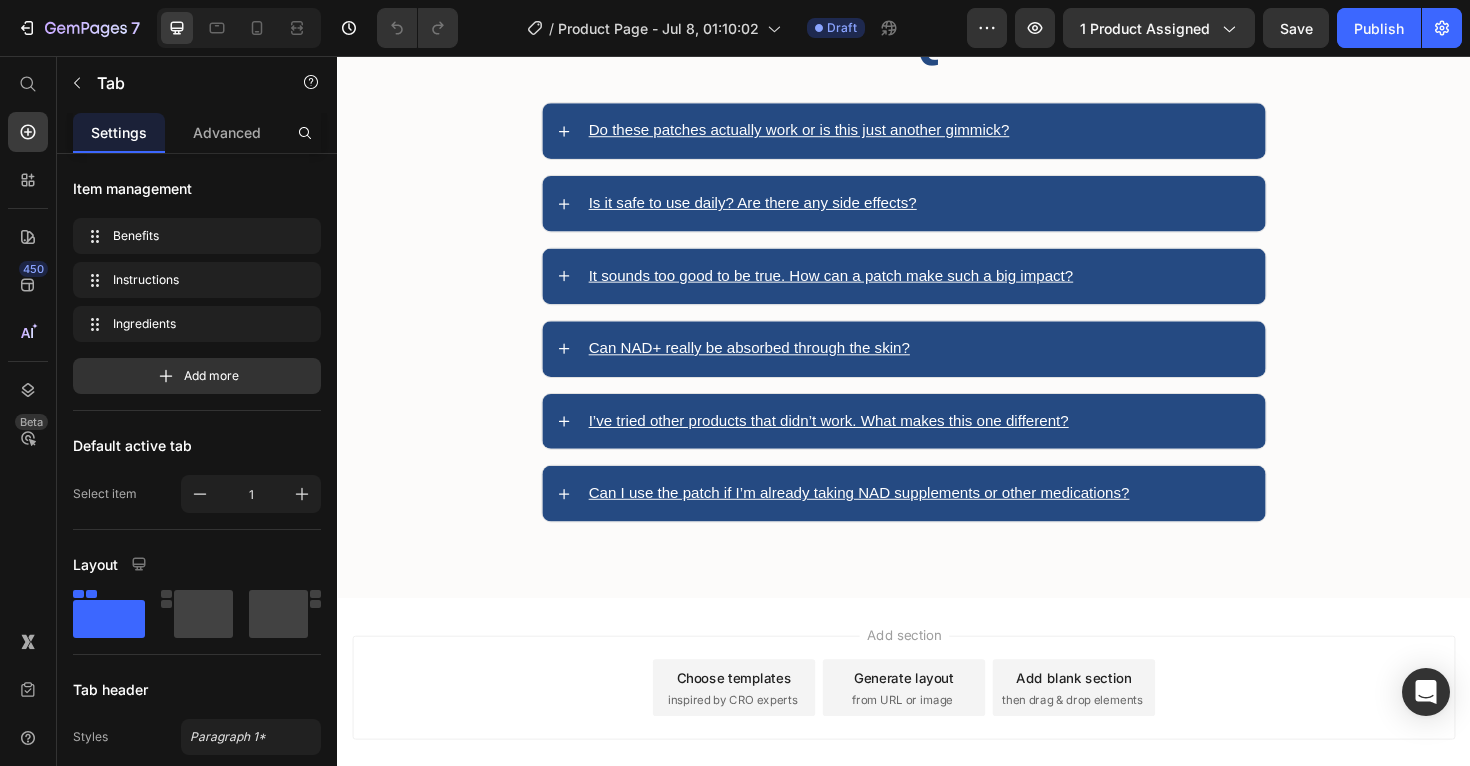 scroll, scrollTop: 6458, scrollLeft: 0, axis: vertical 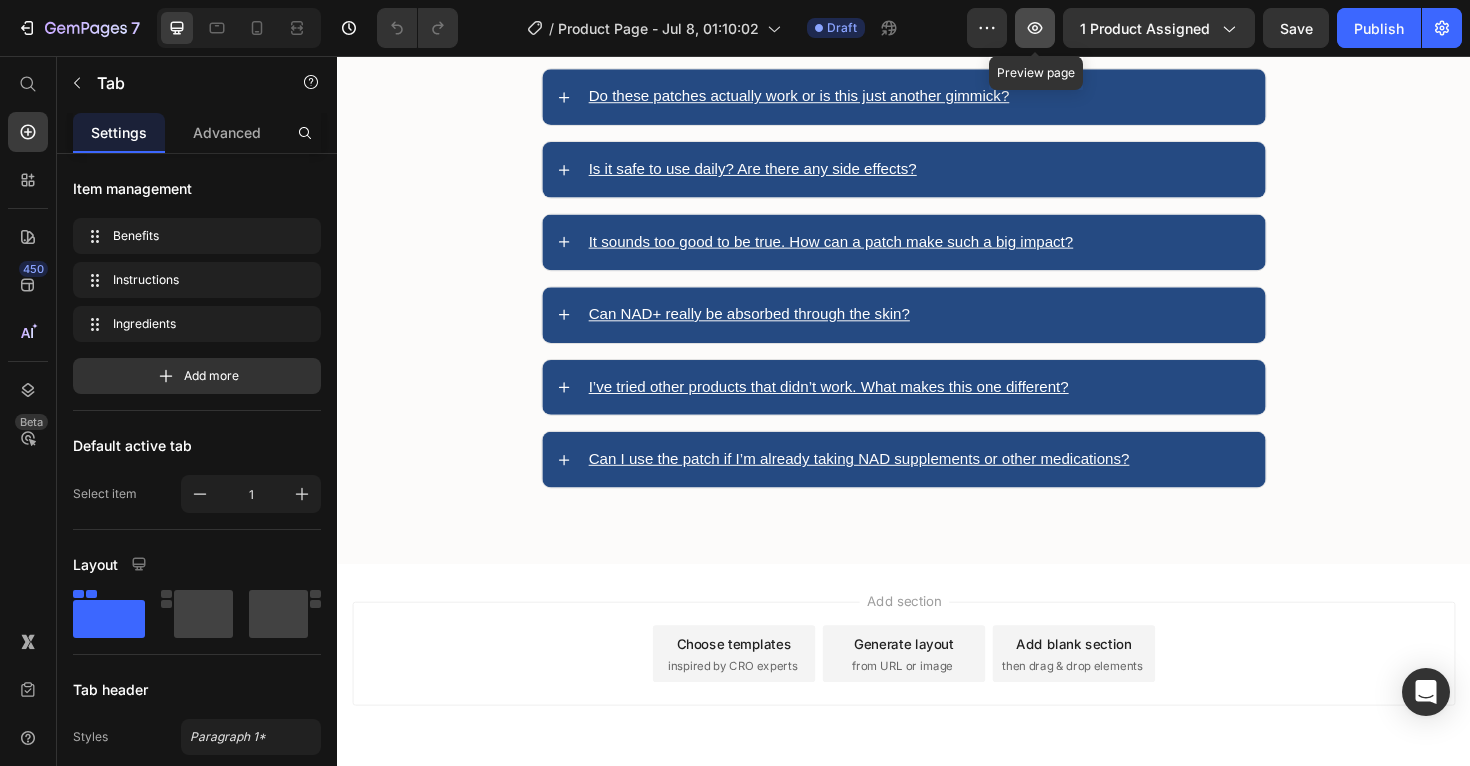 click 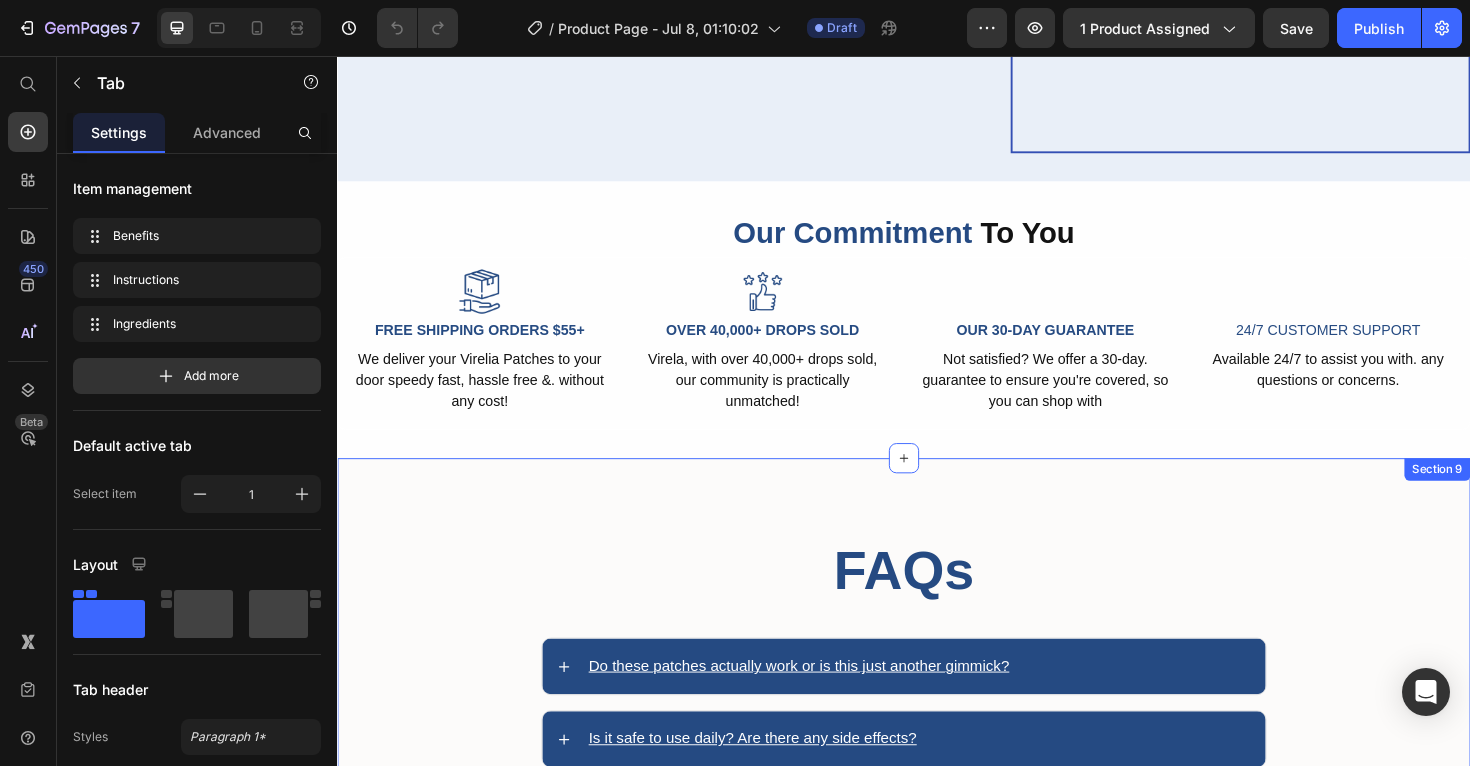 scroll, scrollTop: 5846, scrollLeft: 0, axis: vertical 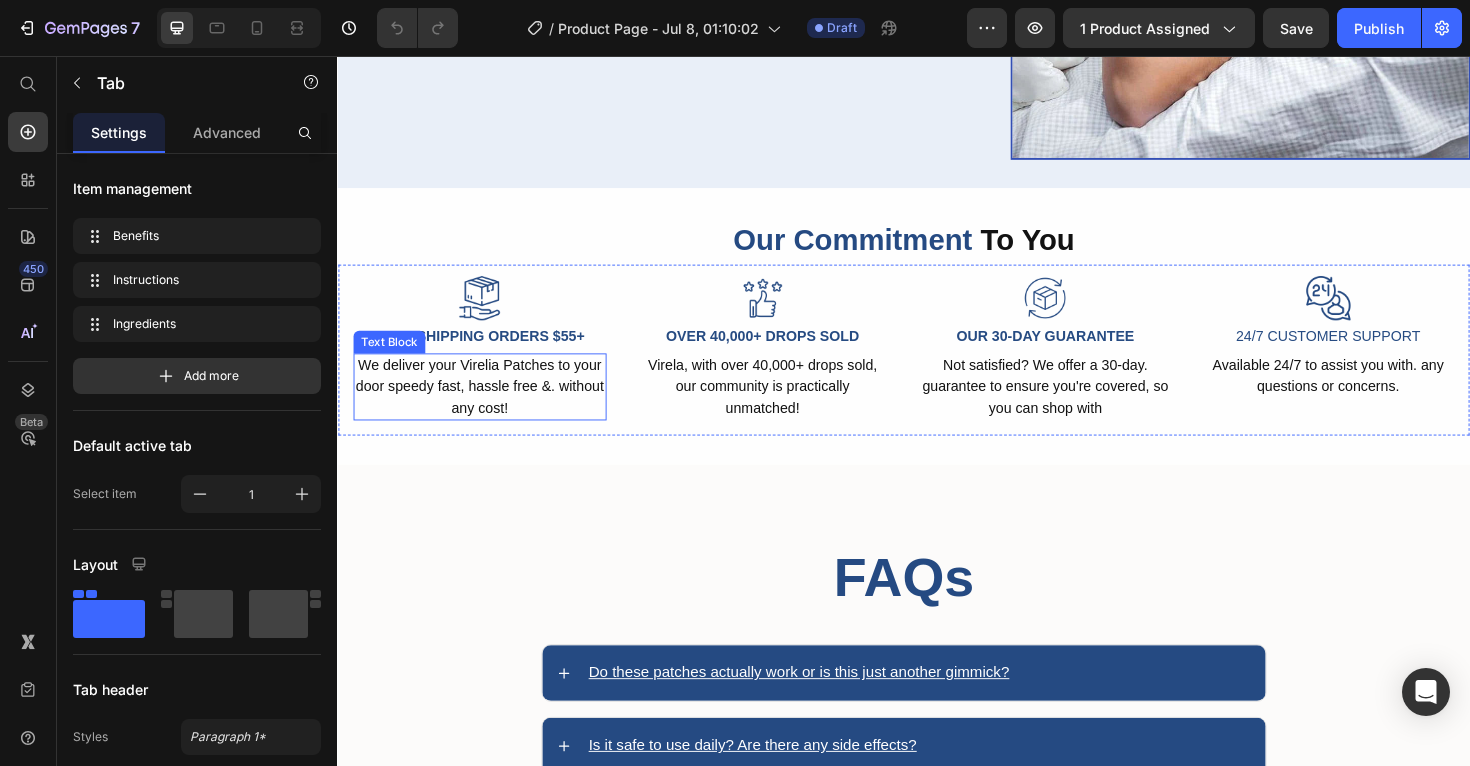 click on "We deliver your Virelia Patches to your door speedy fast, hassle free &. without any cost!" at bounding box center (488, 407) 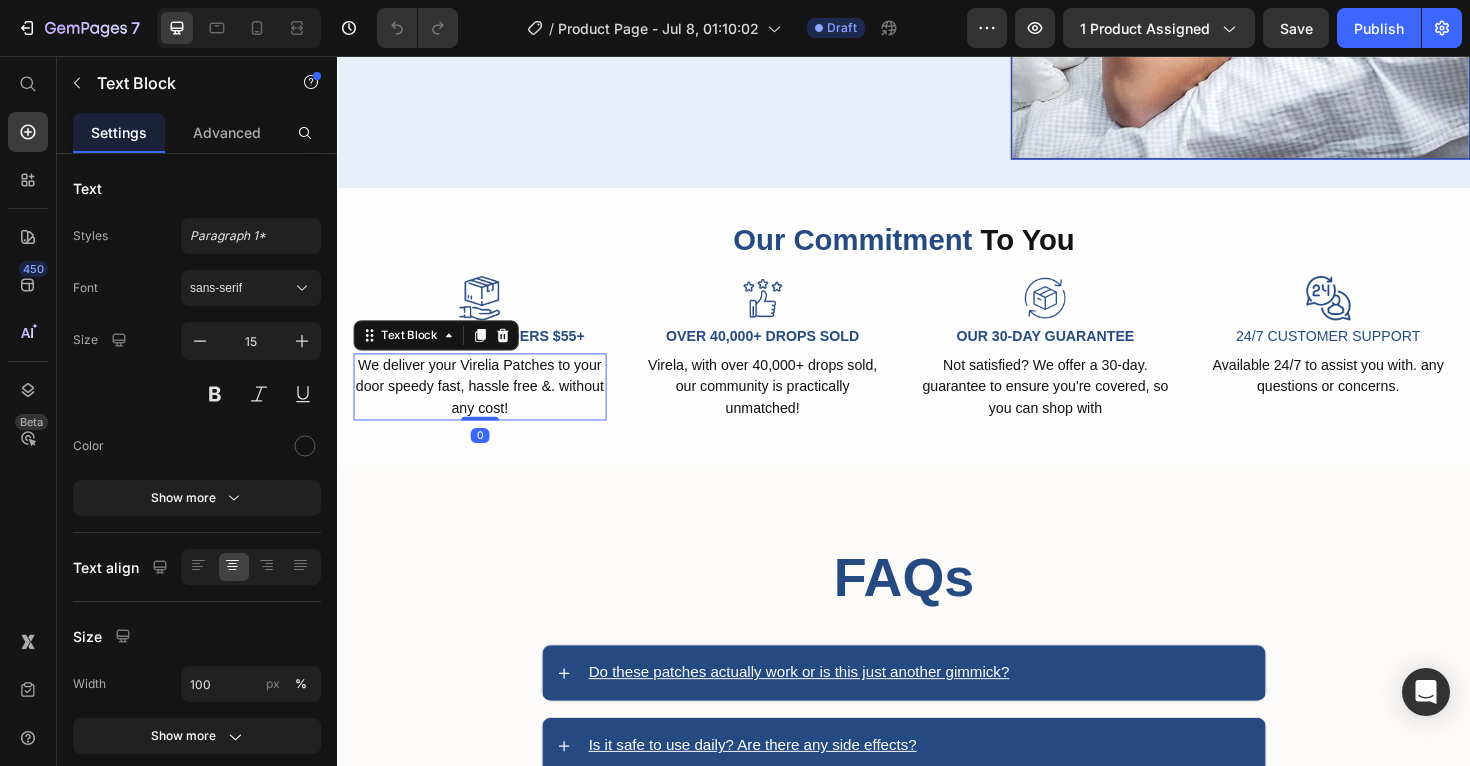 click on "We deliver your Virelia Patches to your door speedy fast, hassle free &. without any cost!" at bounding box center (488, 407) 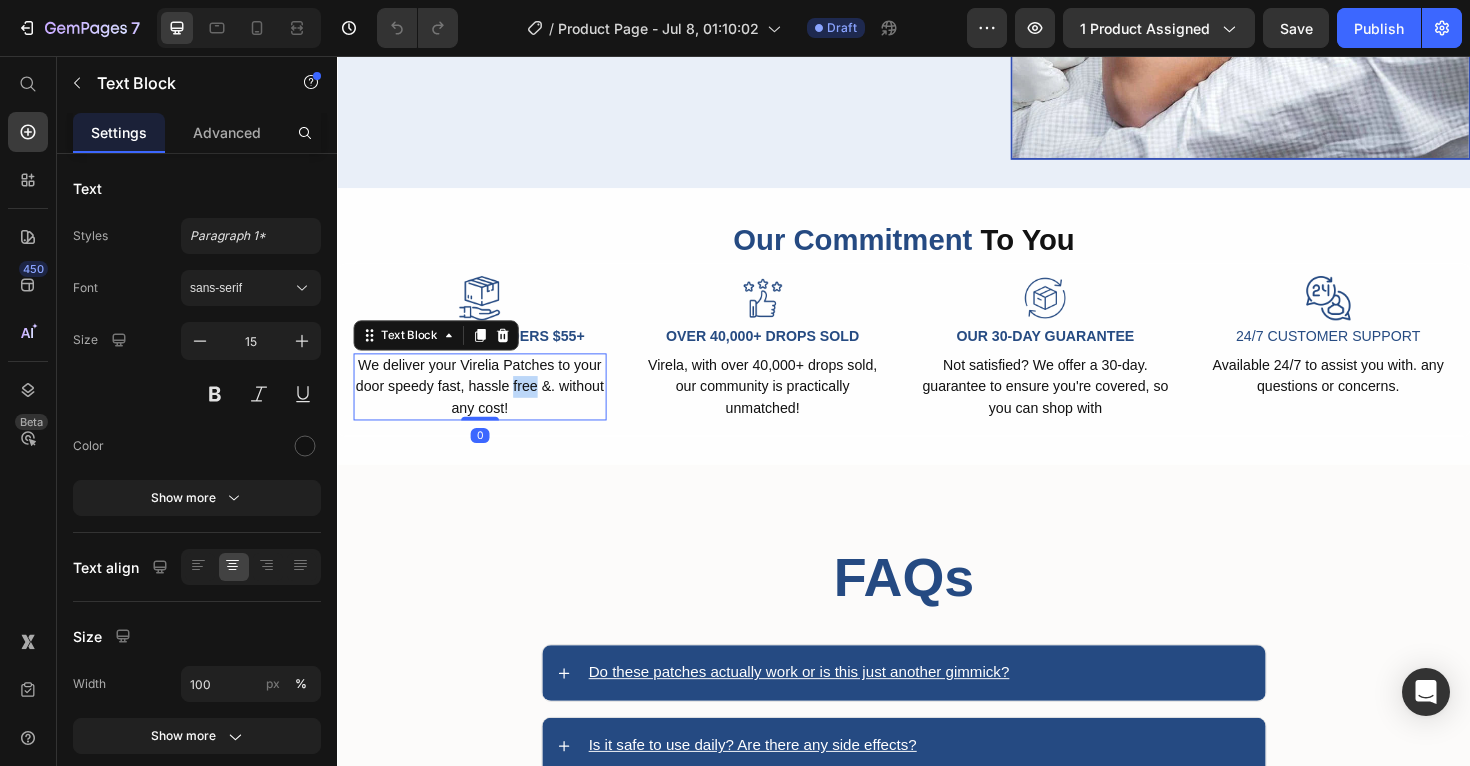 click on "We deliver your Virelia Patches to your door speedy fast, hassle free &. without any cost!" at bounding box center [488, 407] 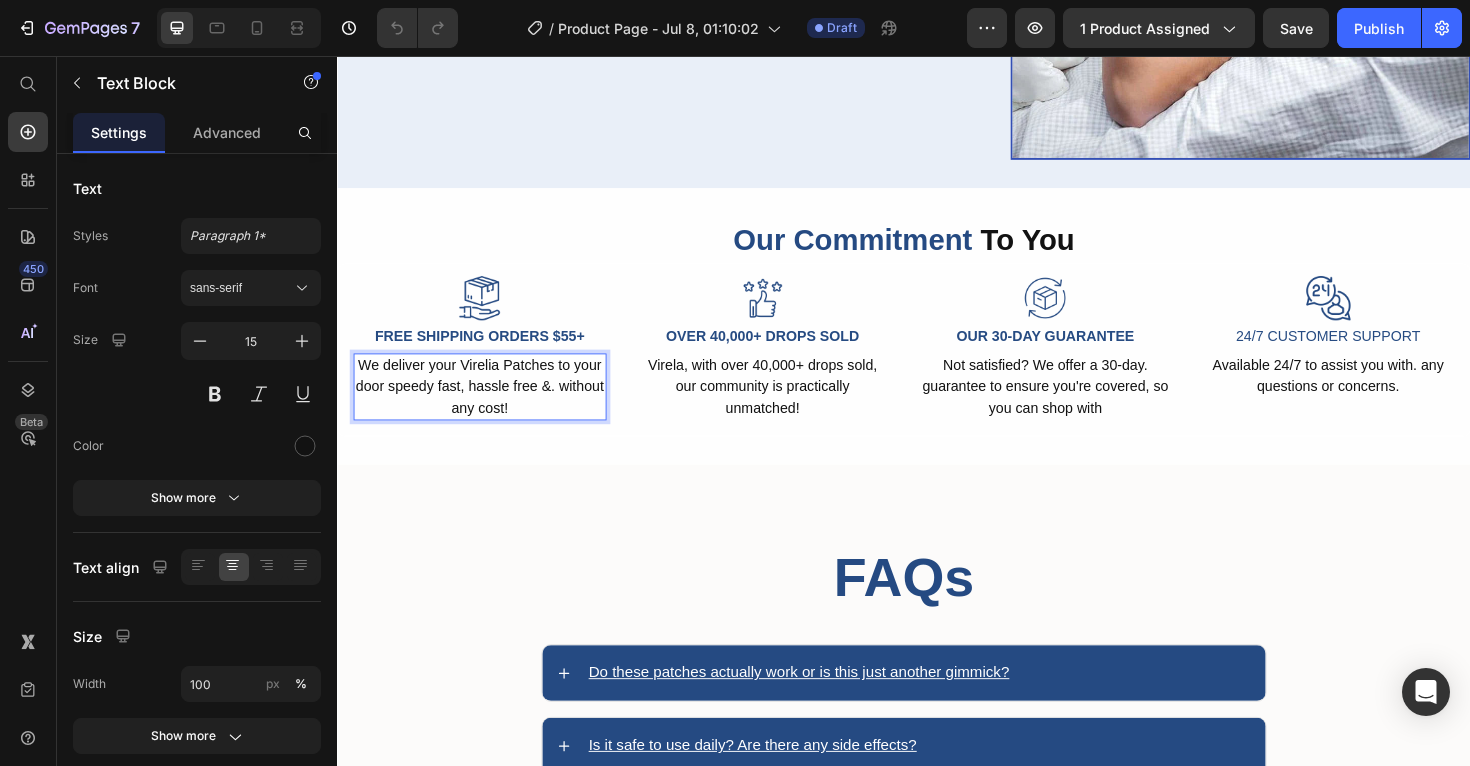 click on "We deliver your Virelia Patches to your door speedy fast, hassle free &. without any cost!" at bounding box center [488, 407] 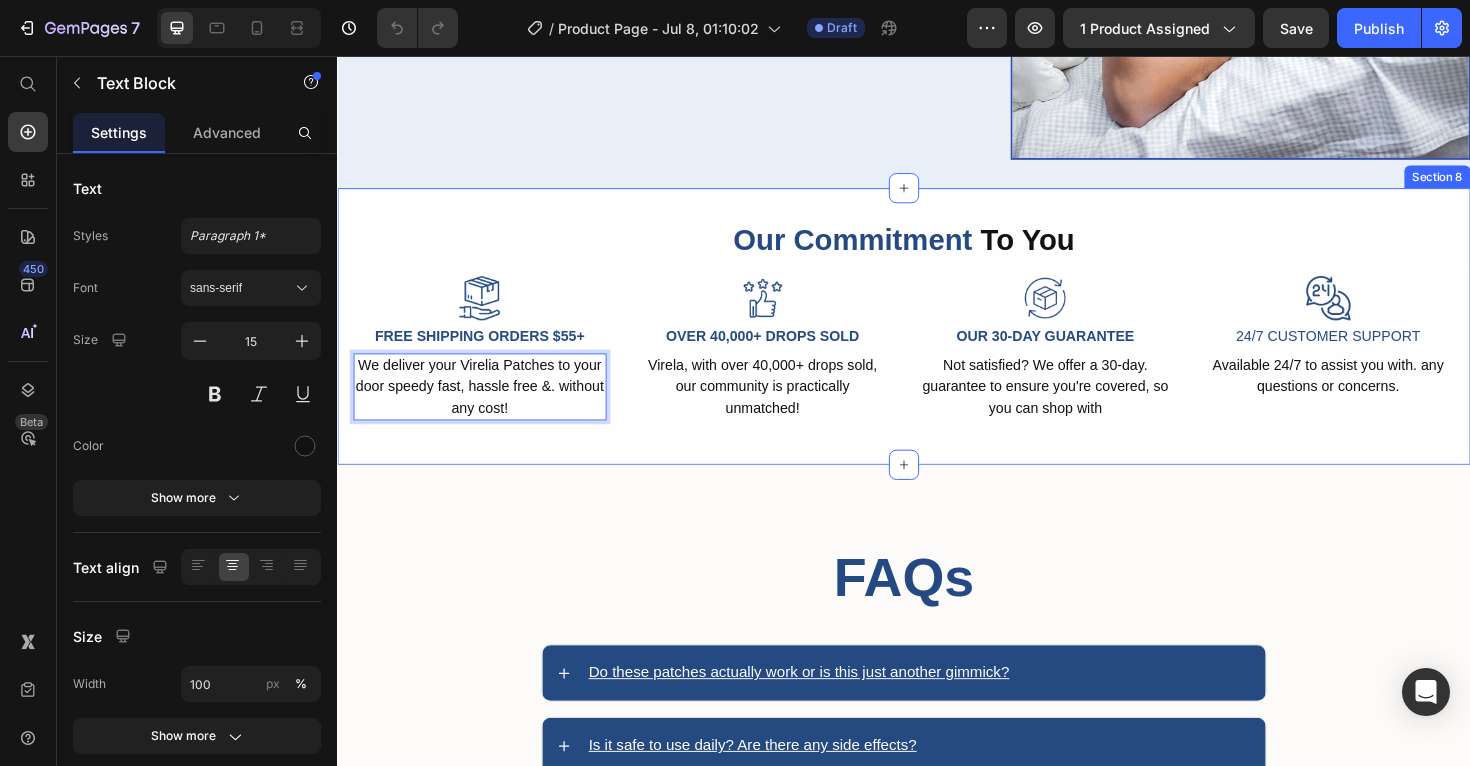 click on "Our Commitment   To You Heading Image FREE SHIPPING ORDERS $55+ Text Block We deliver your Virelia Patches to your door speedy fast, hassle free &. without any cost! Text Block   0 Image OVER 40,000+ DROPS SOLD Text Block Virela, with over 40,000+ drops sold, our community is practically unmatched! Text Block Image OUR 30-DAY GUARANTEE Text Block Not satisfied? We offer a 30-day. guarantee to ensure you're covered, so you can shop with Text Block Image 24/7 CUSTOMER SUPPORT Text Block Available 24/7 to assist you with. any questions or concerns. Text Block Row Row Section 8" at bounding box center [937, 343] 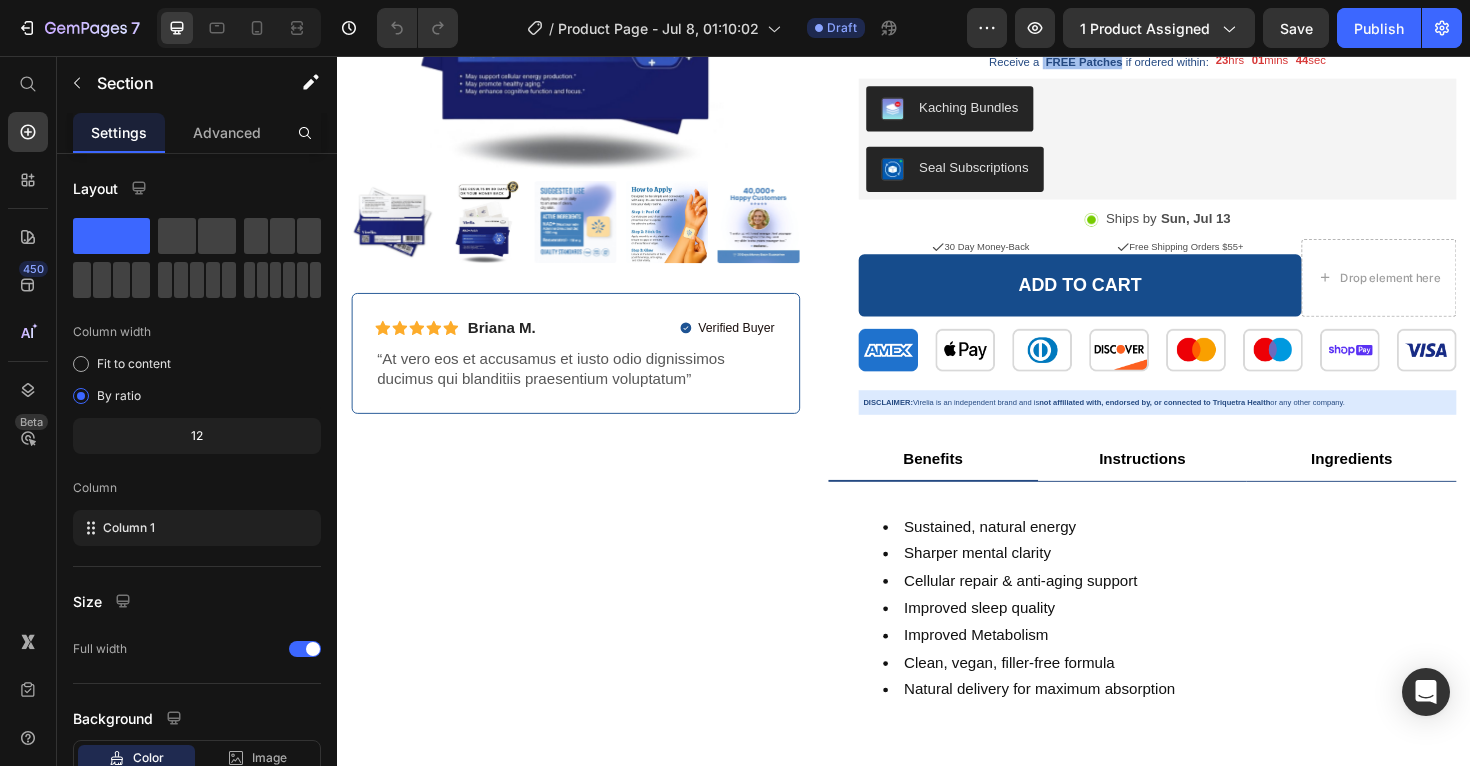 scroll, scrollTop: 459, scrollLeft: 0, axis: vertical 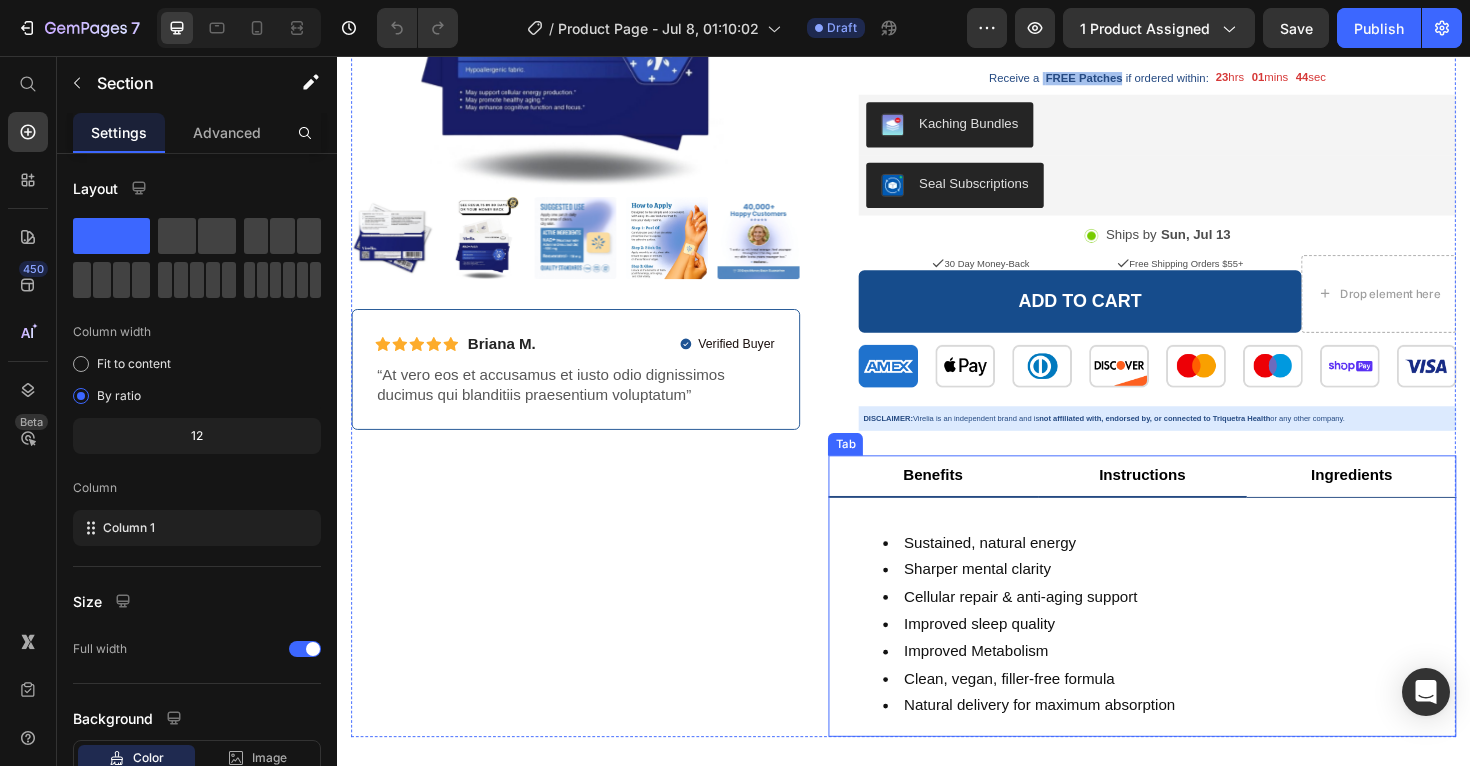 click on "Instructions" at bounding box center (1190, 500) 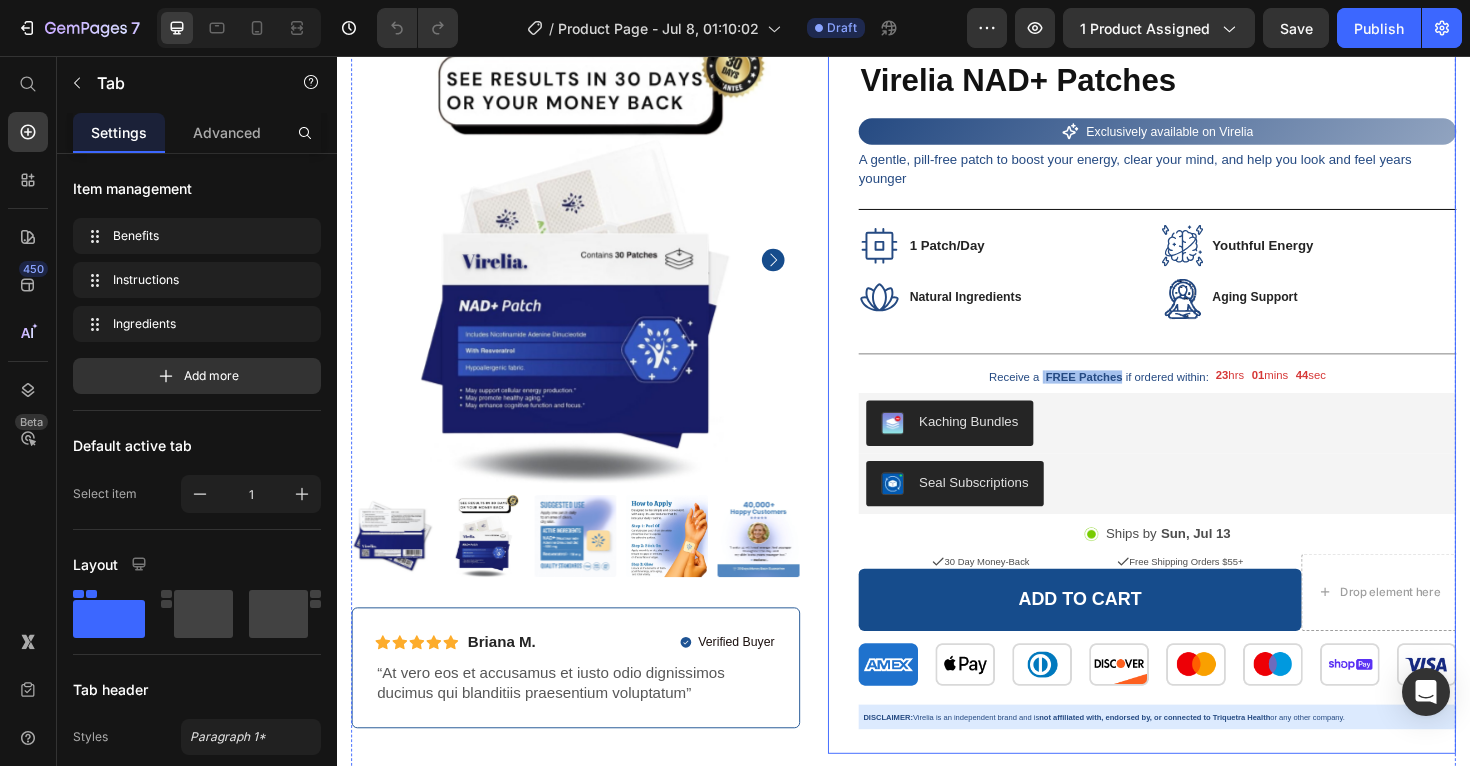 scroll, scrollTop: 237, scrollLeft: 0, axis: vertical 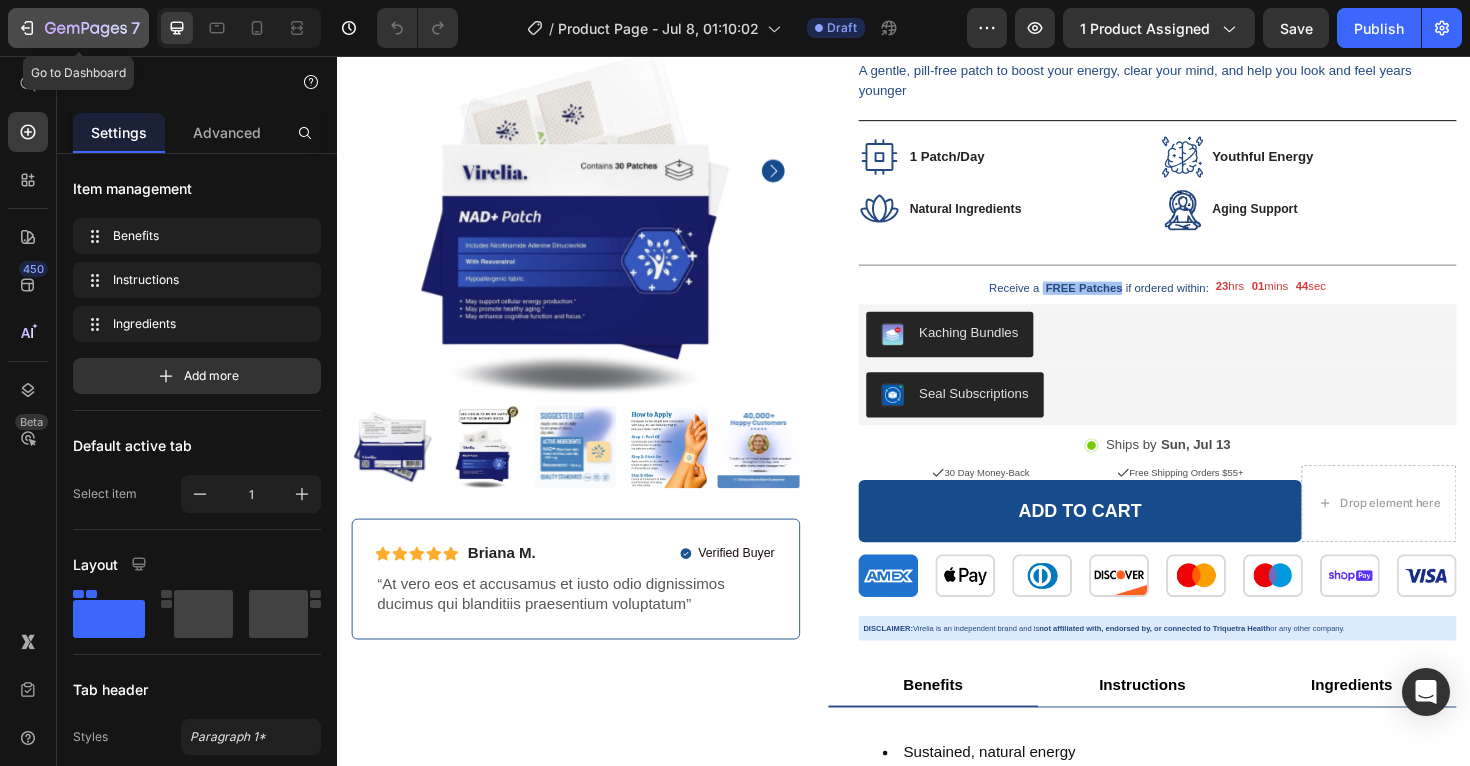 click 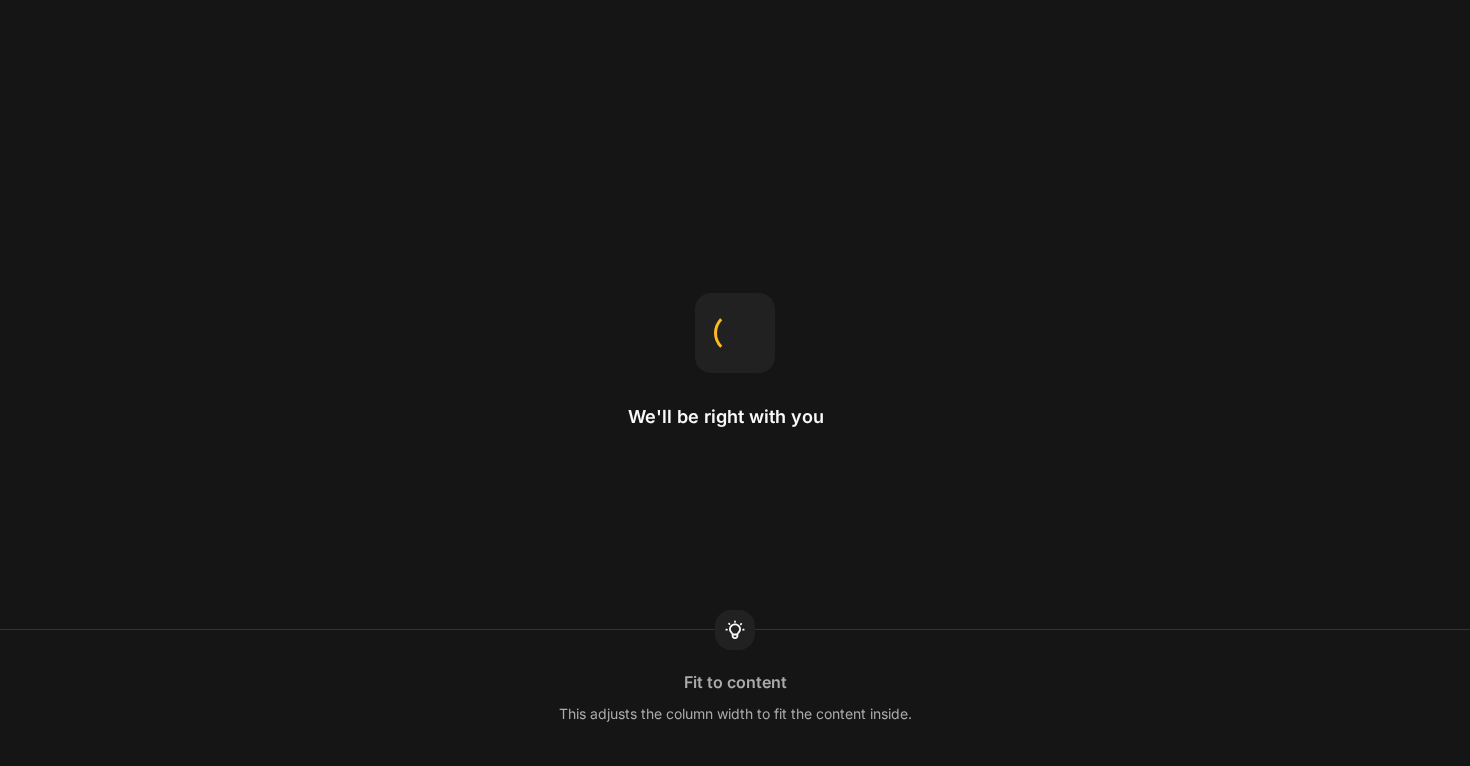 scroll, scrollTop: 0, scrollLeft: 0, axis: both 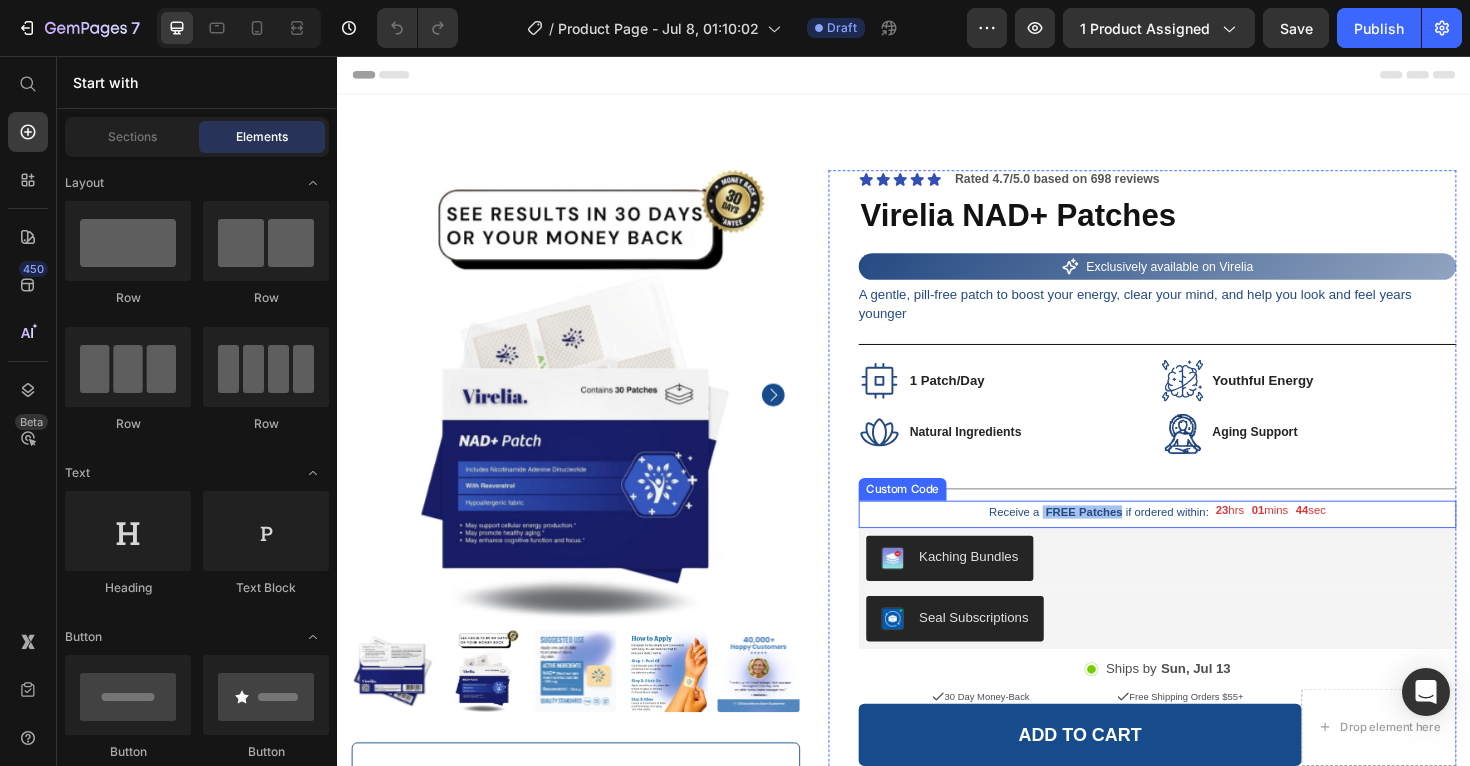 click on "Receive a" at bounding box center [1053, 539] 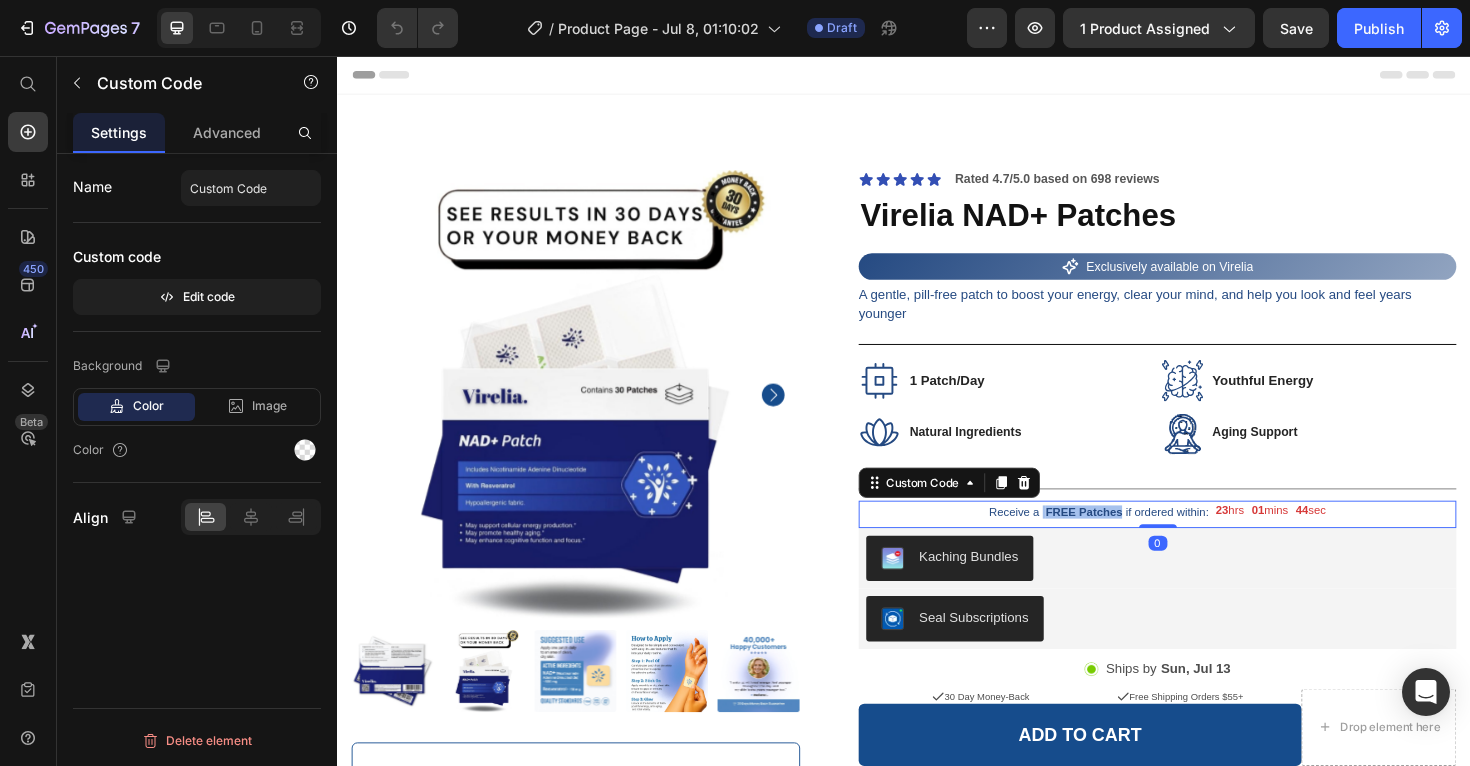 click at bounding box center [1085, 539] 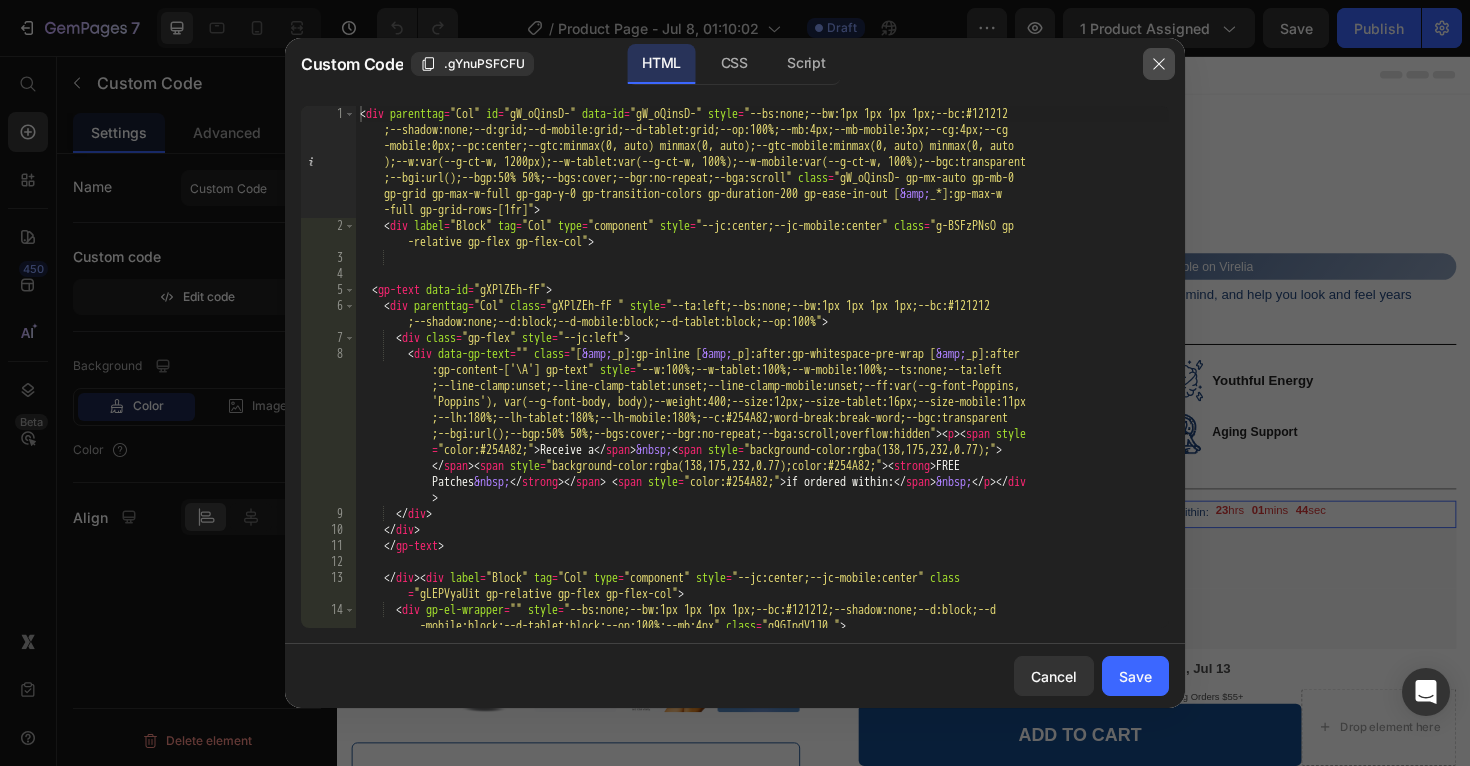 click at bounding box center (1159, 64) 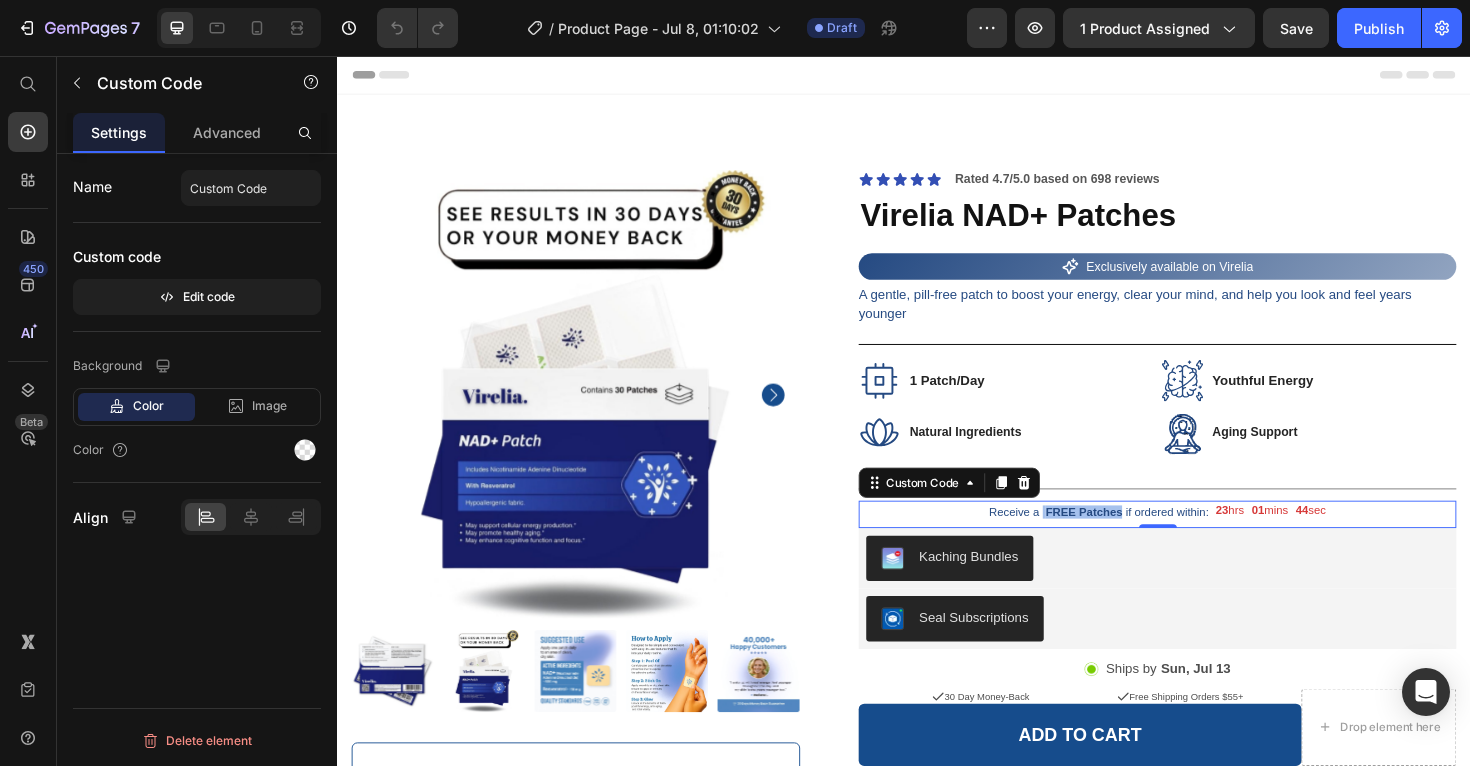 click on "FREE Patches" at bounding box center (1127, 539) 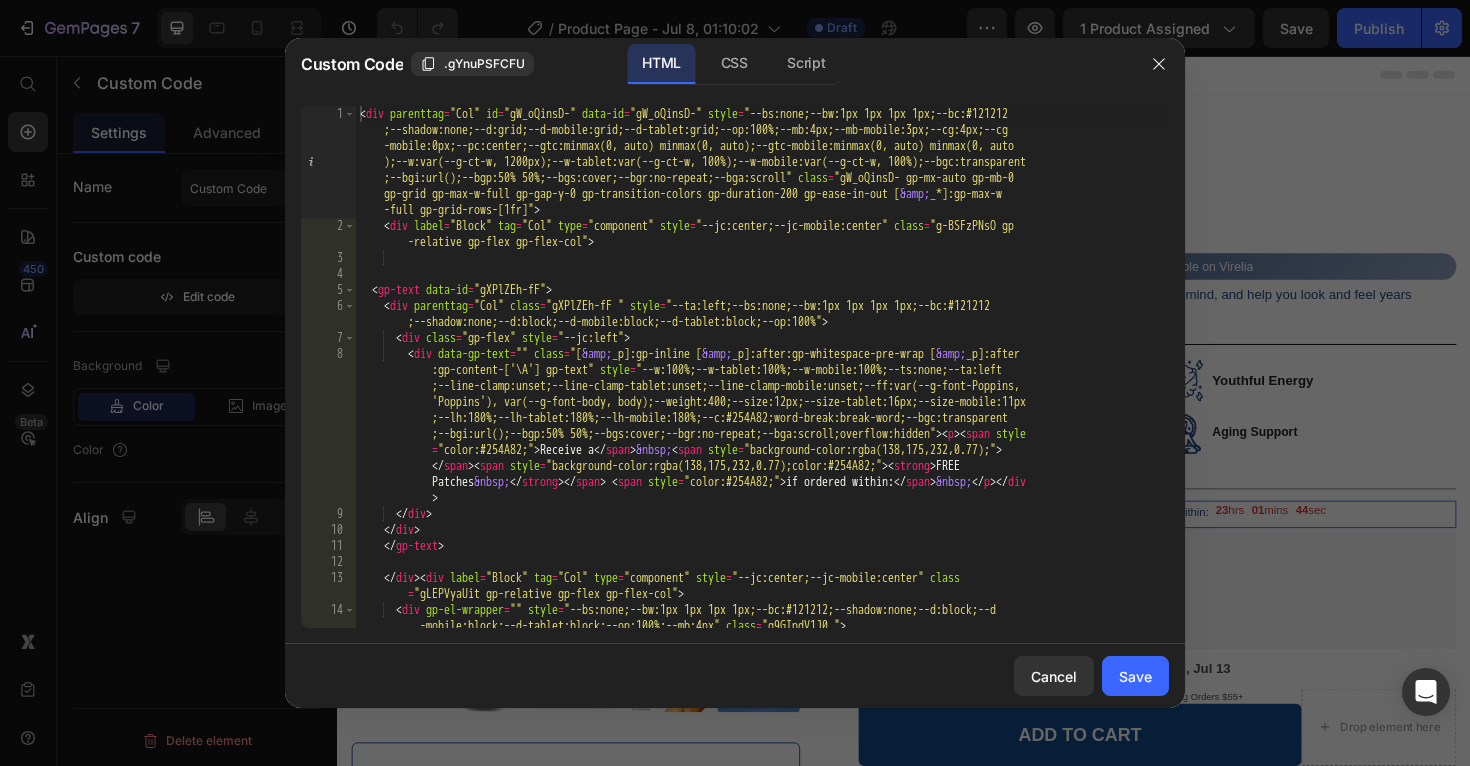 type 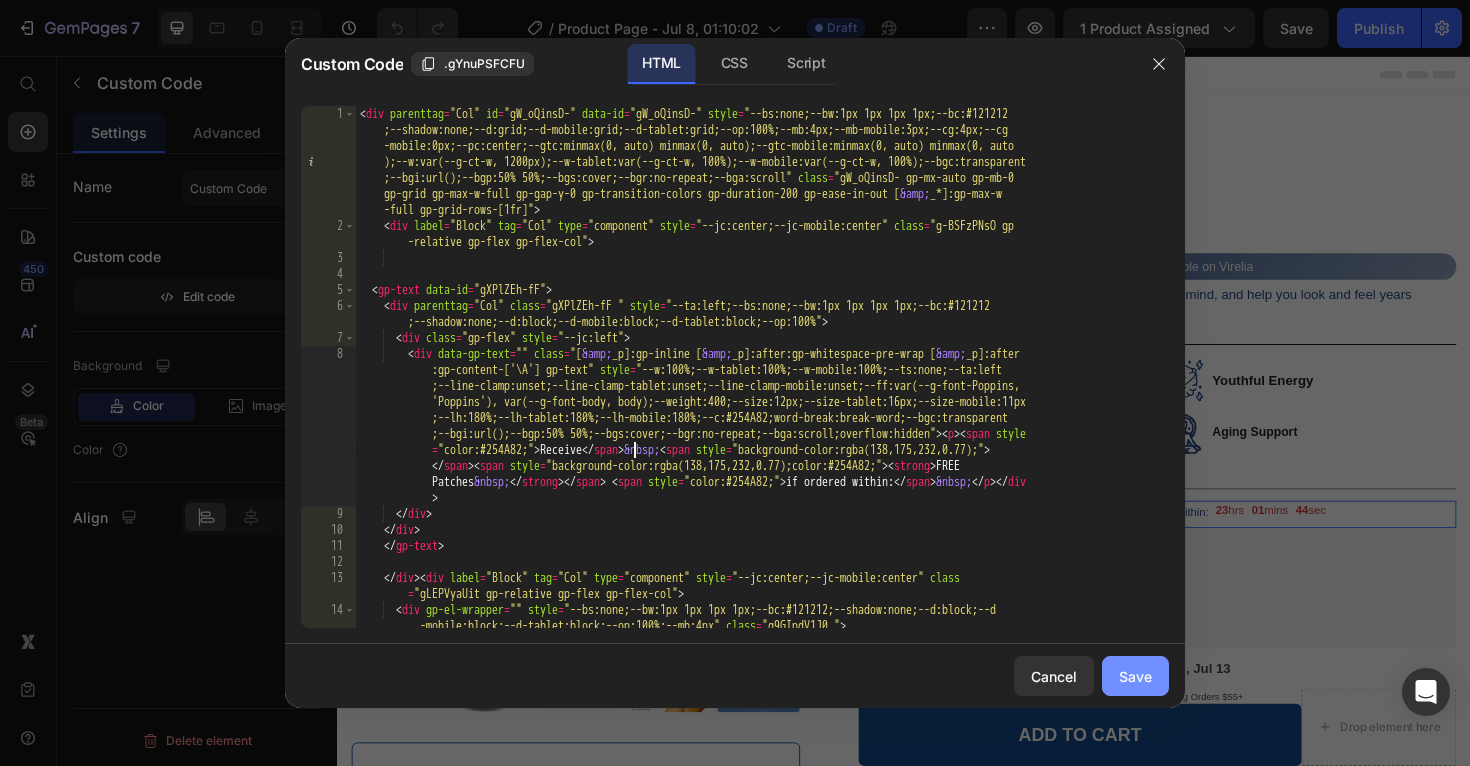 click on "Save" at bounding box center (1135, 676) 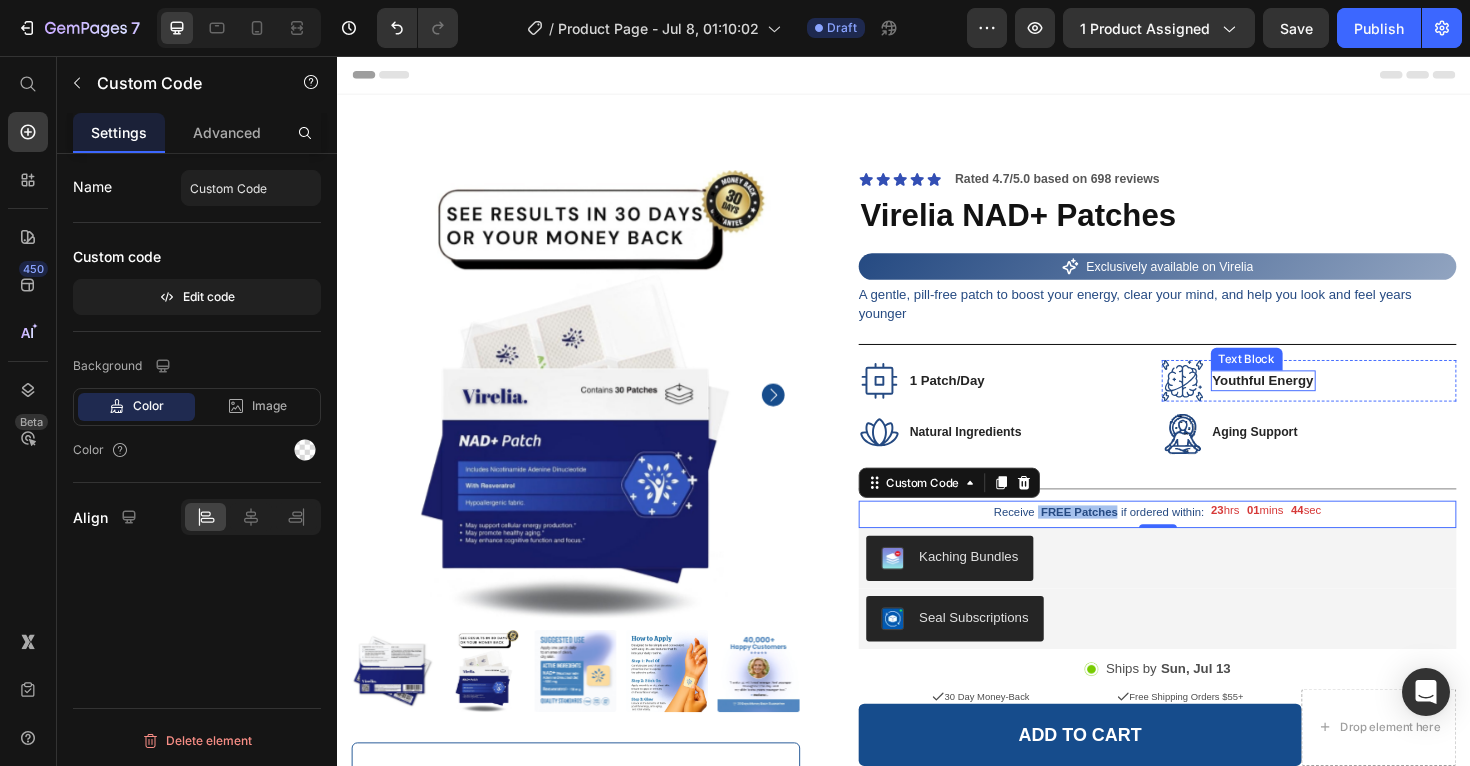 scroll, scrollTop: 318, scrollLeft: 0, axis: vertical 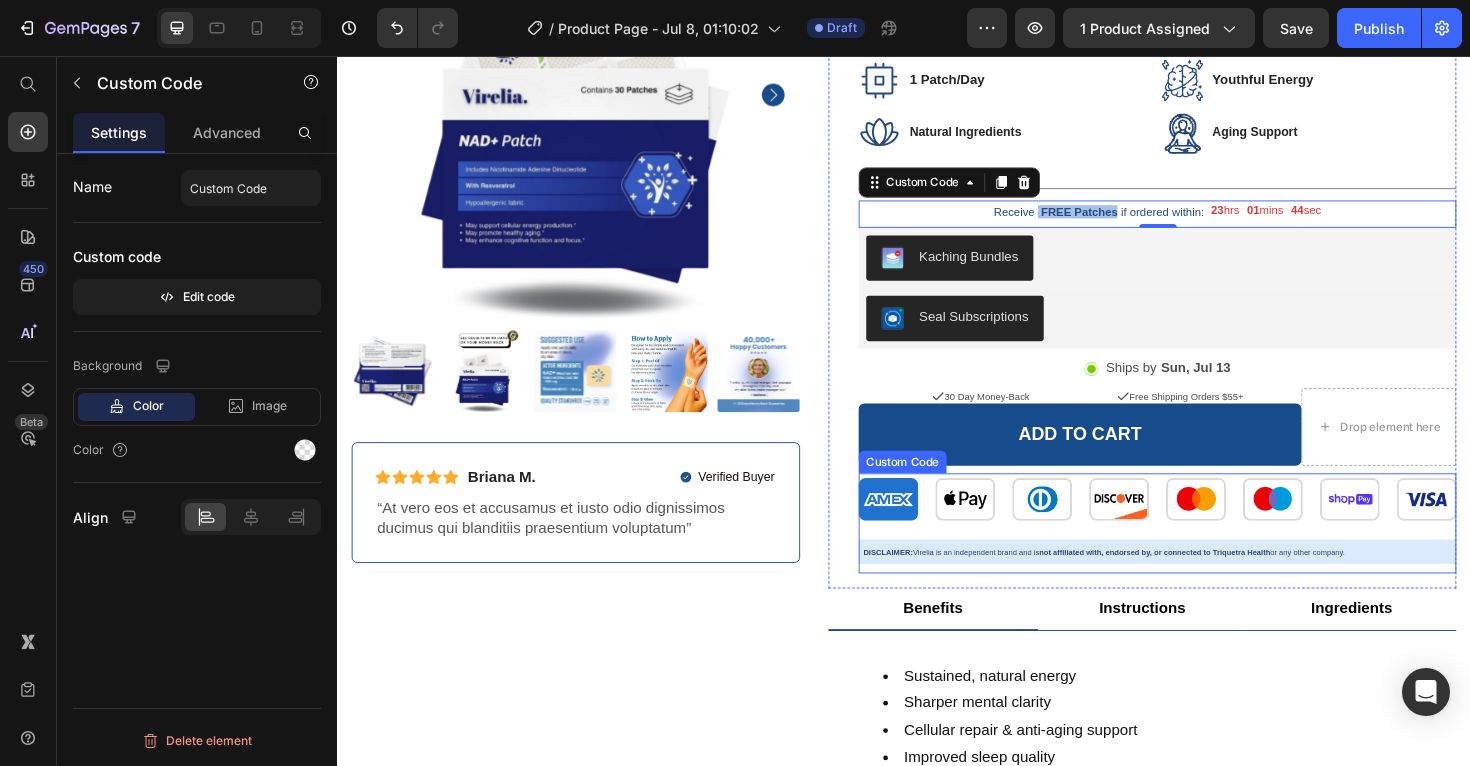 click on "DISCLAIMER:  Virelia is an independent brand and is  not affiliated with, endorsed by, or connected to Triquetra Health  or any other company." at bounding box center [1205, 581] 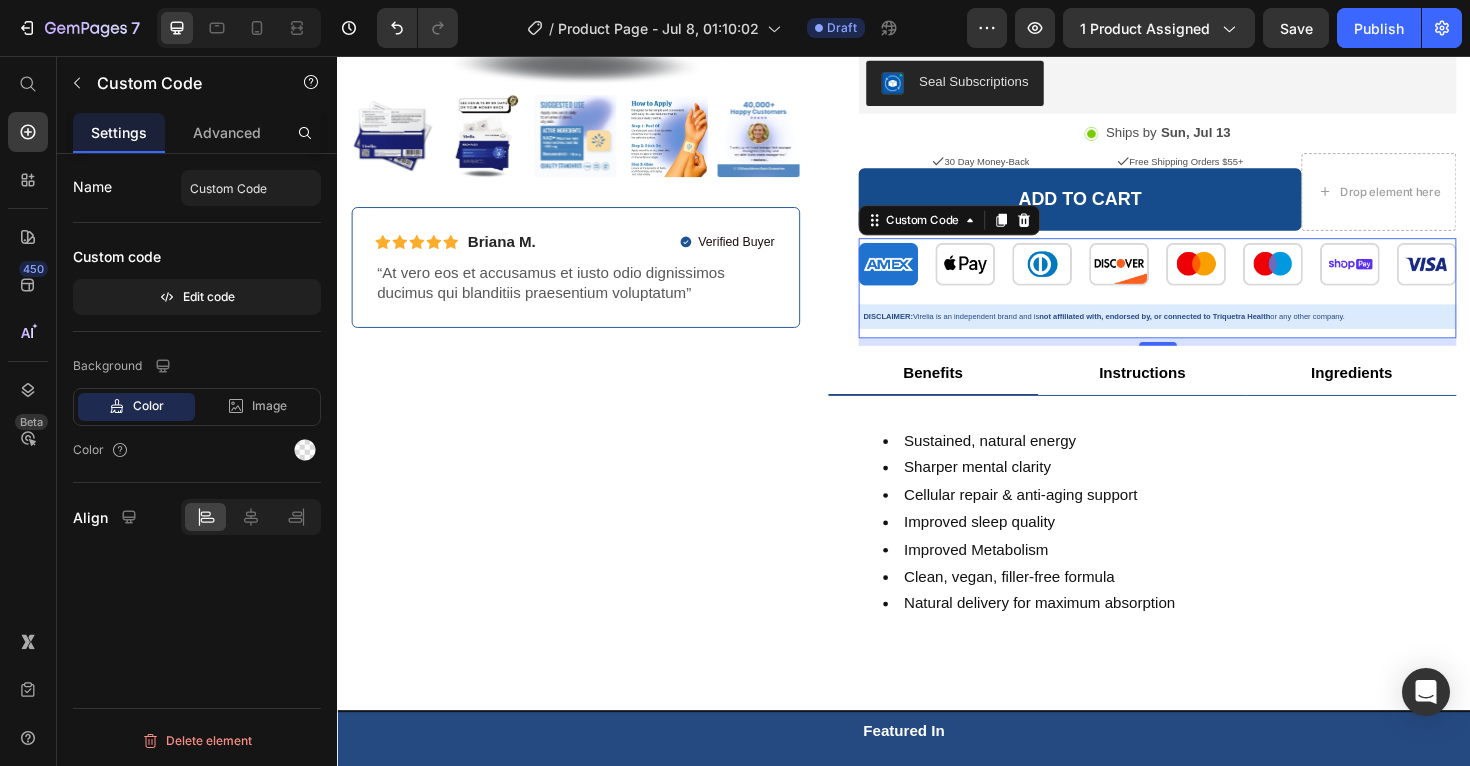 scroll, scrollTop: 562, scrollLeft: 0, axis: vertical 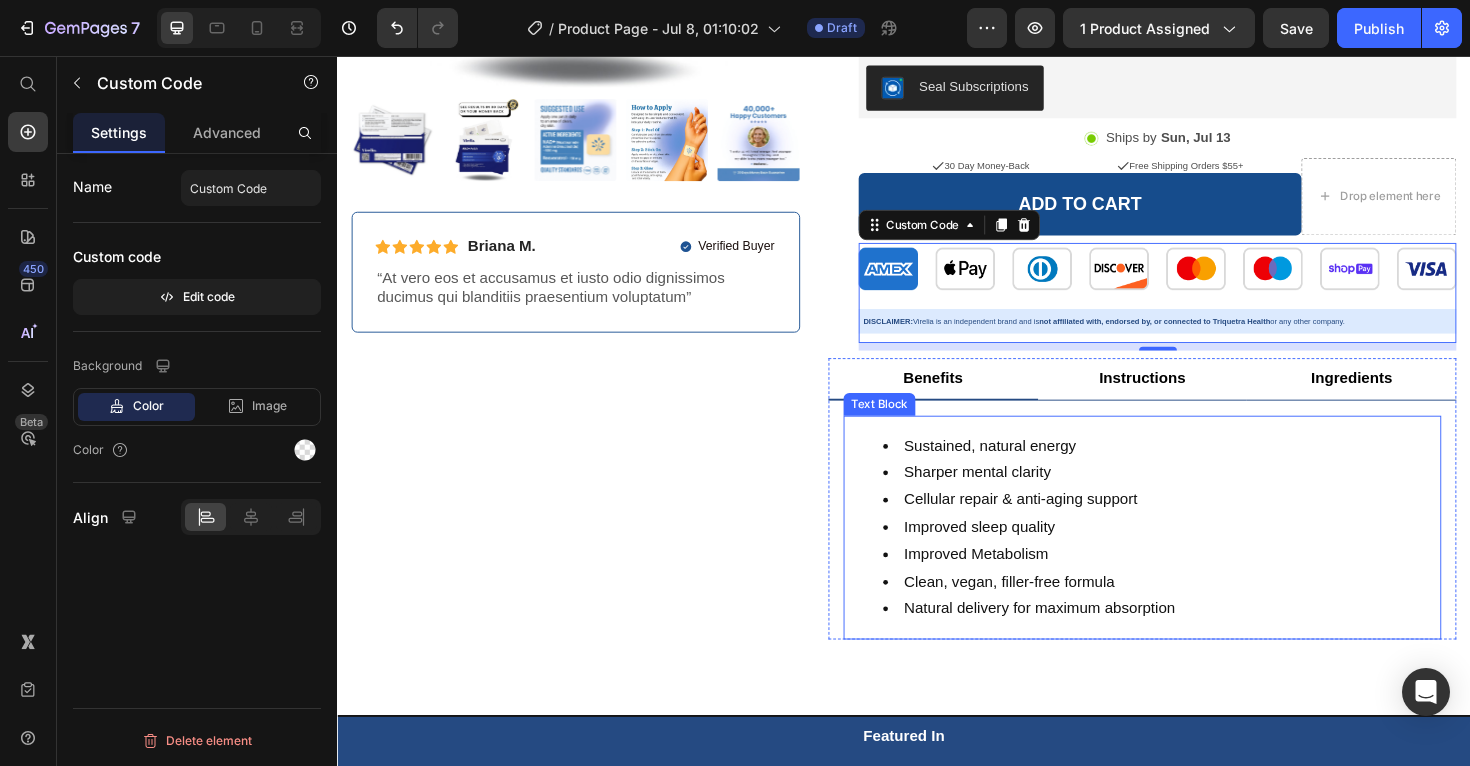 click on "Sharper mental clarity" at bounding box center (1209, 497) 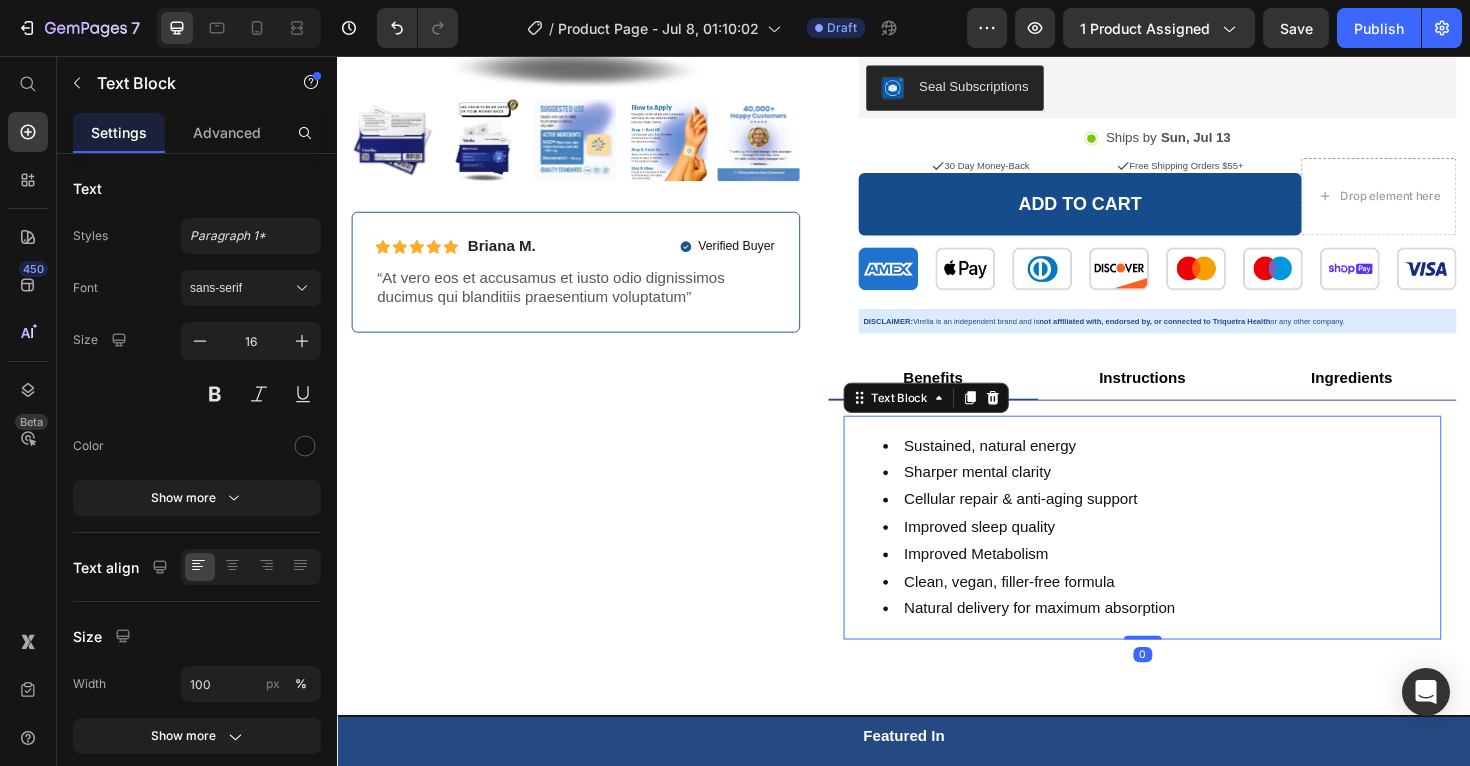 click on "Sharper mental clarity" at bounding box center (1209, 497) 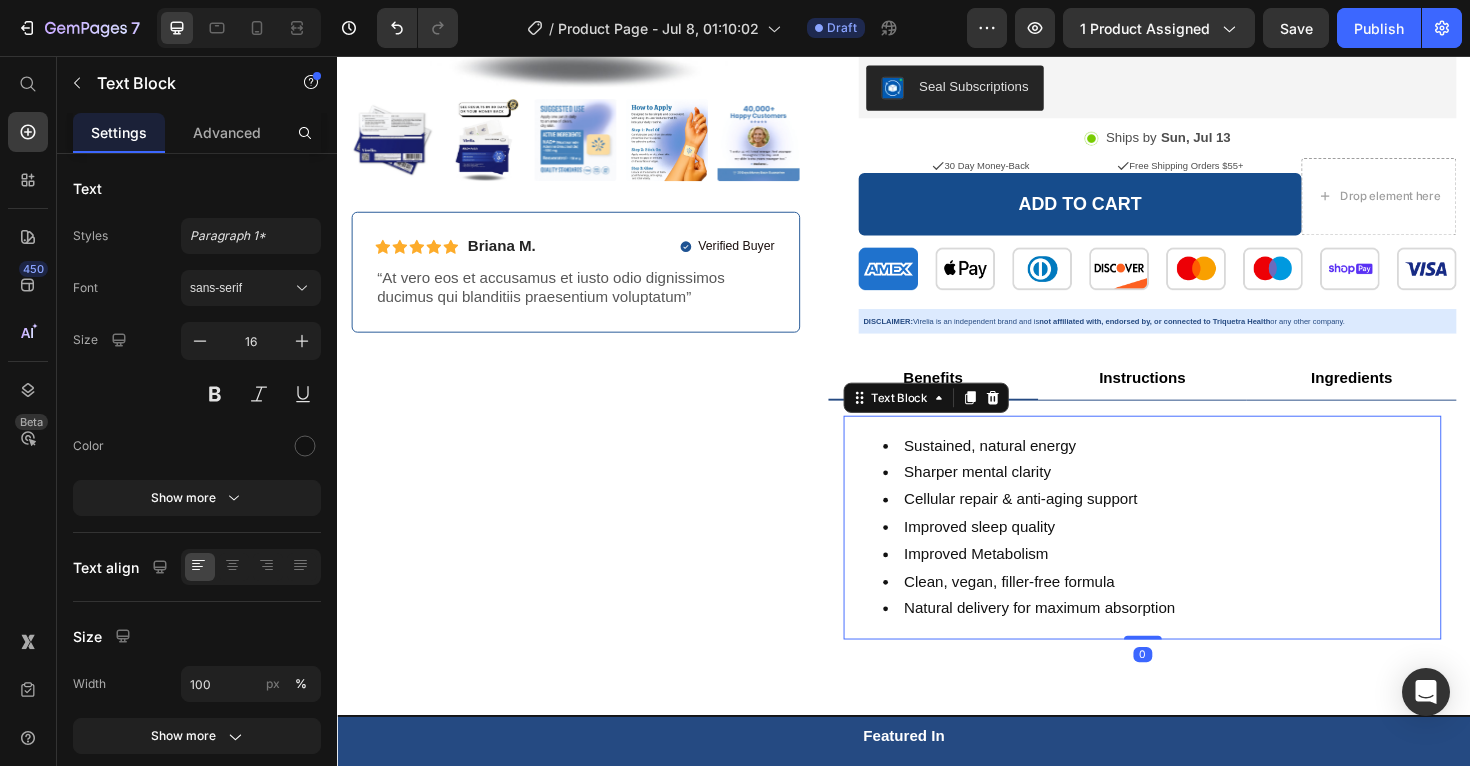 click on "Sharper mental clarity" at bounding box center (1209, 497) 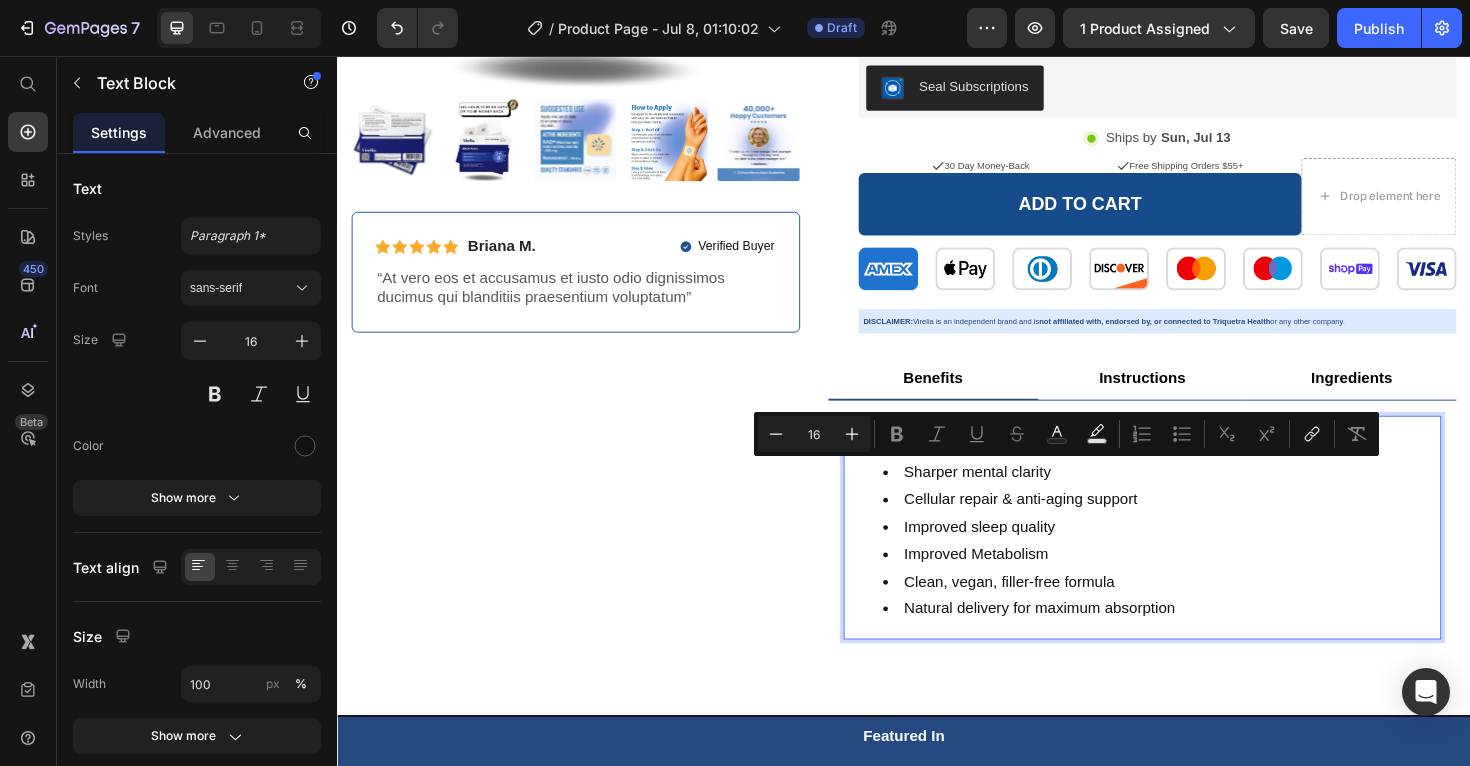click on "Clean, vegan, filler-free formula" at bounding box center (1209, 613) 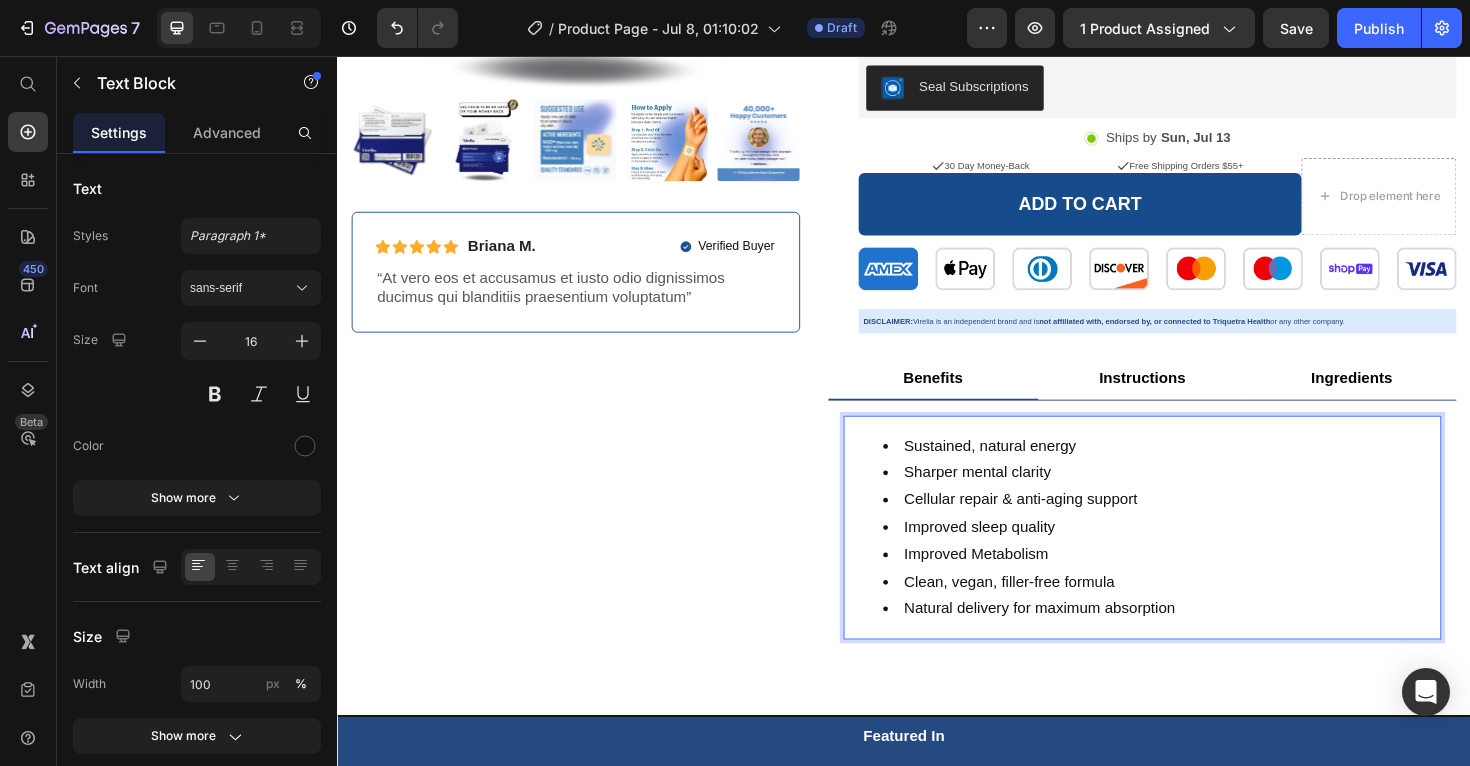 click on "Natural delivery for maximum absorption" at bounding box center (1209, 641) 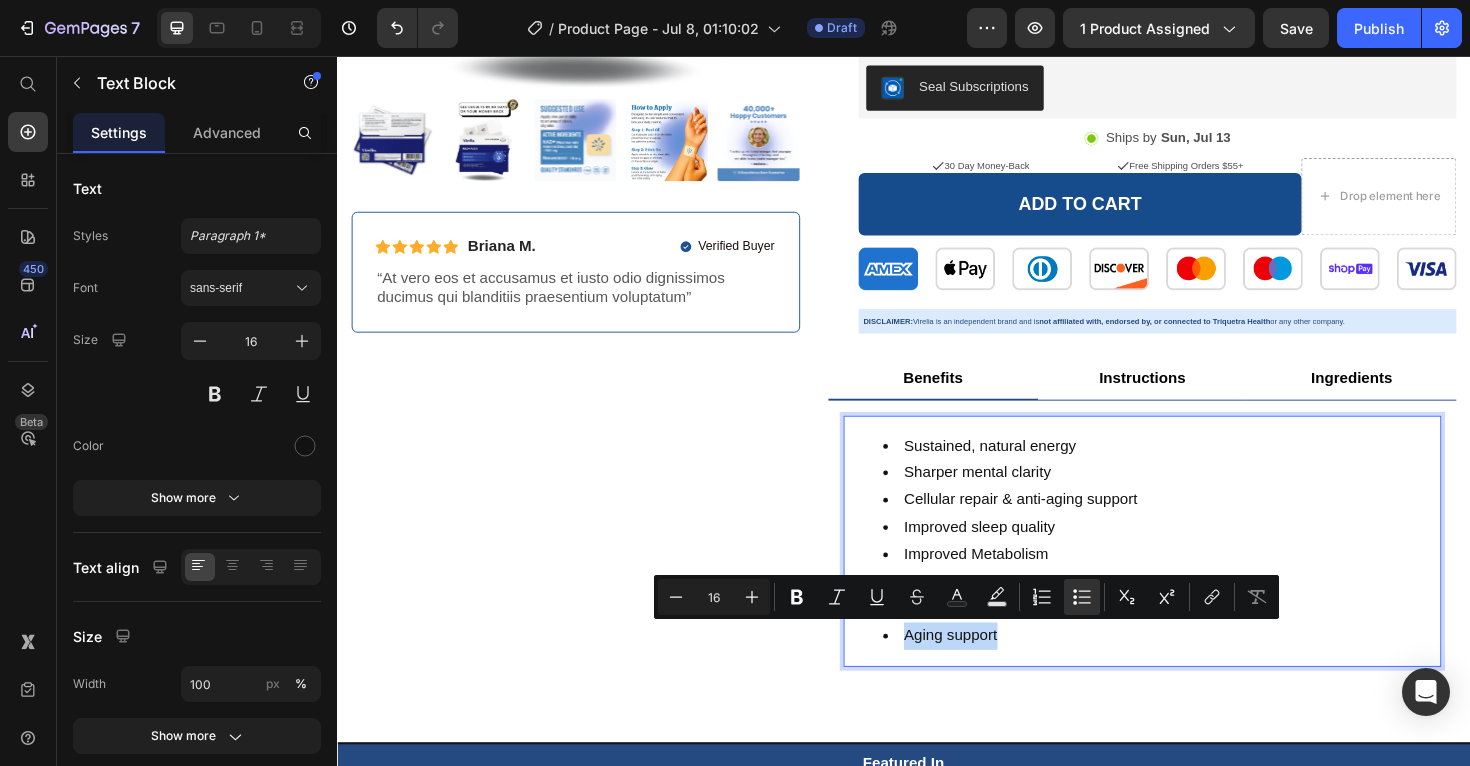 drag, startPoint x: 1043, startPoint y: 670, endPoint x: 933, endPoint y: 679, distance: 110.36757 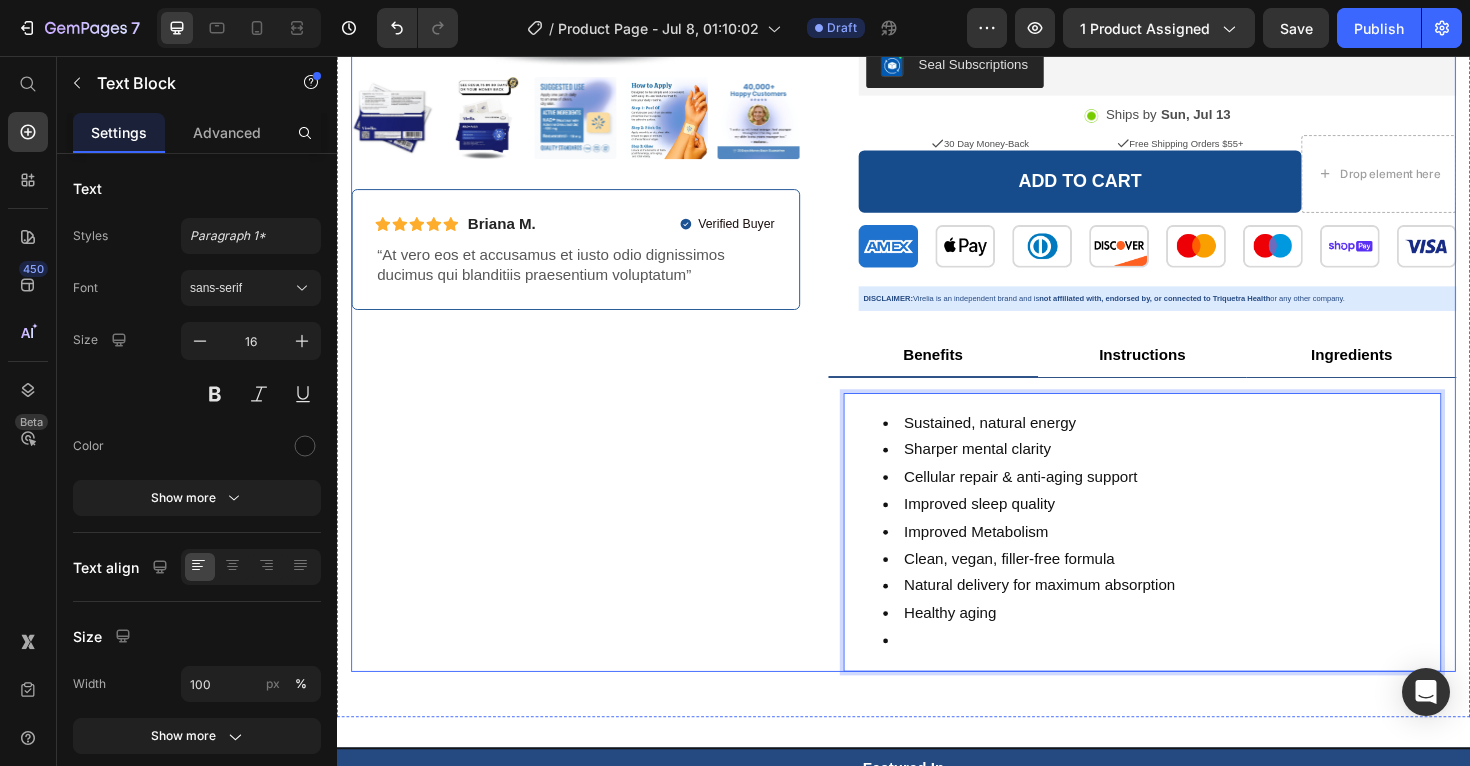 scroll, scrollTop: 598, scrollLeft: 0, axis: vertical 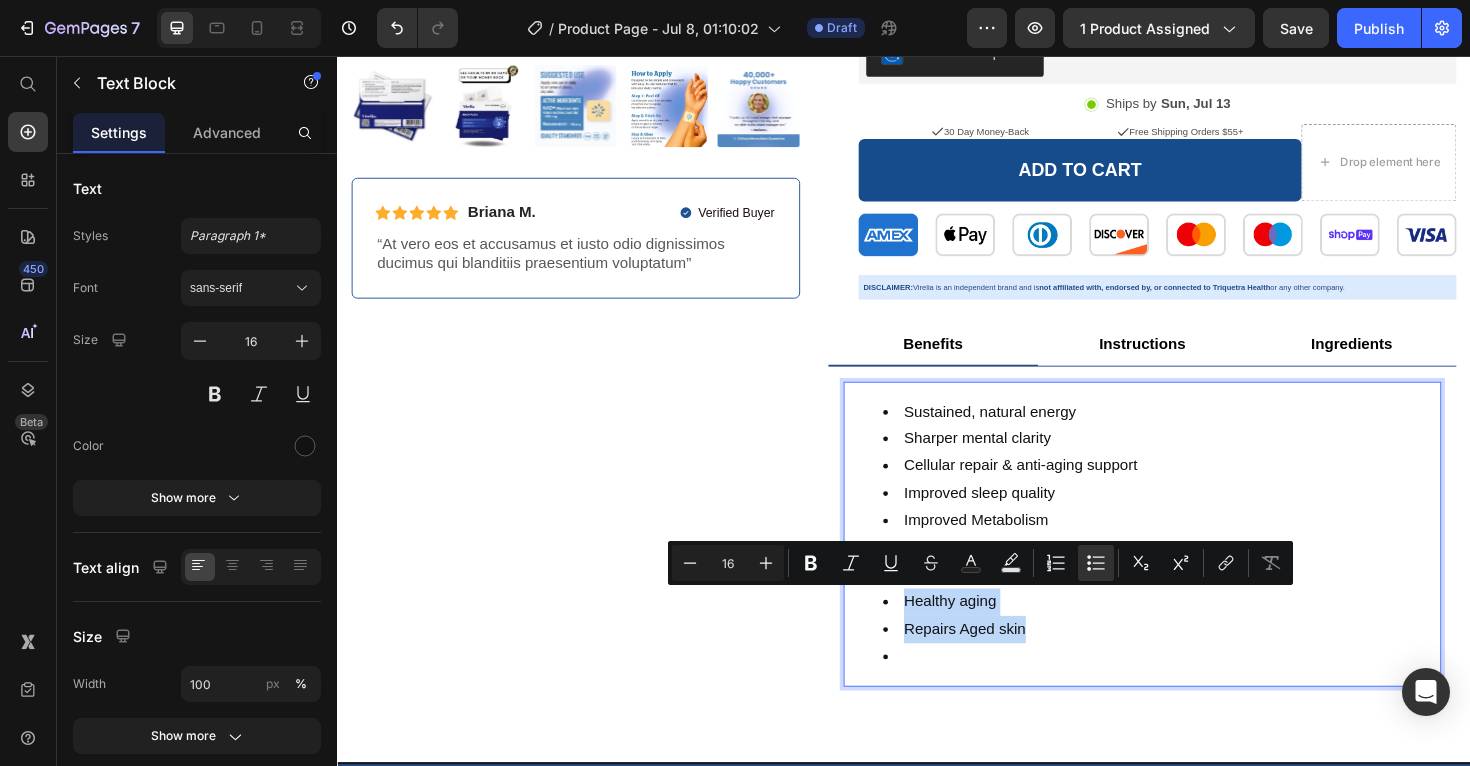 drag, startPoint x: 1064, startPoint y: 663, endPoint x: 939, endPoint y: 636, distance: 127.88276 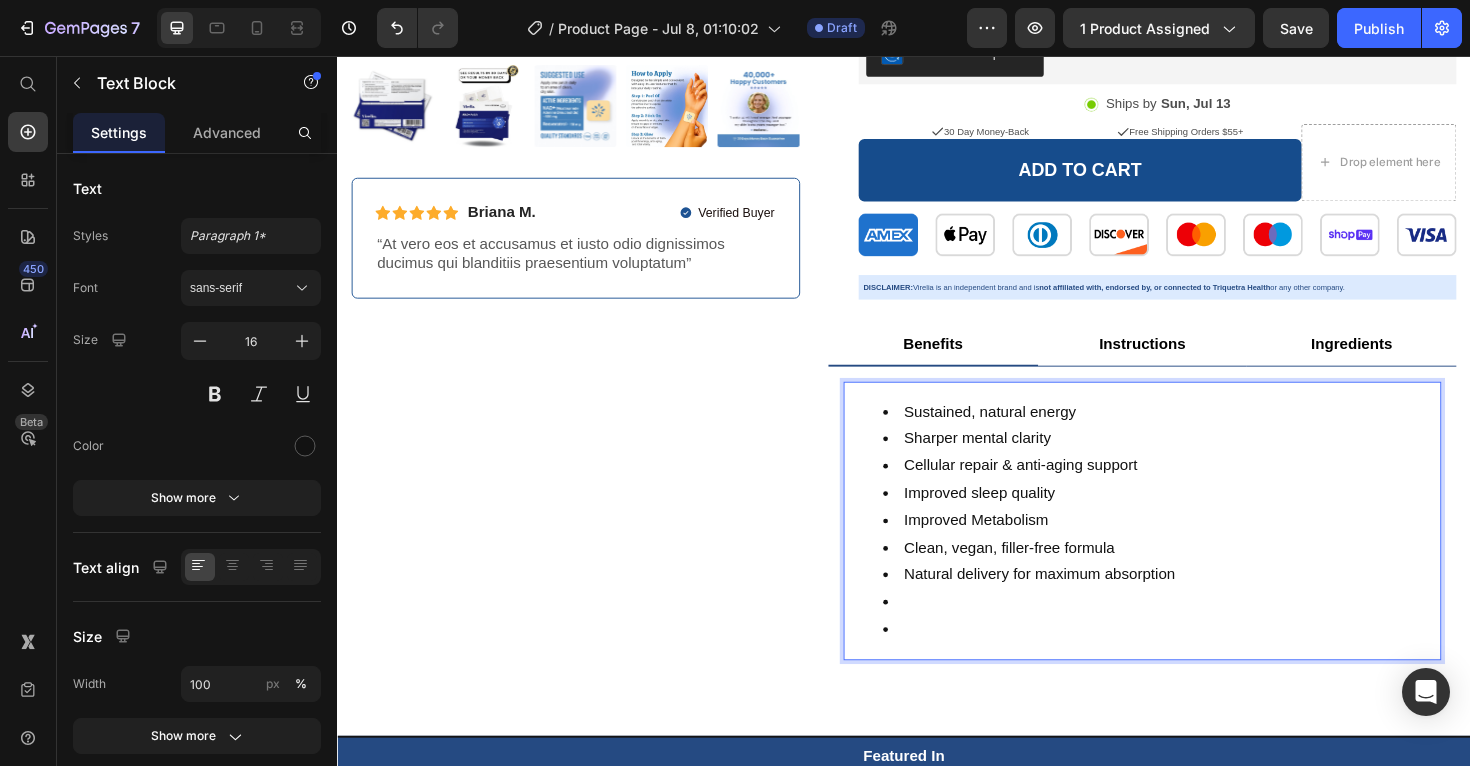 click at bounding box center (1209, 663) 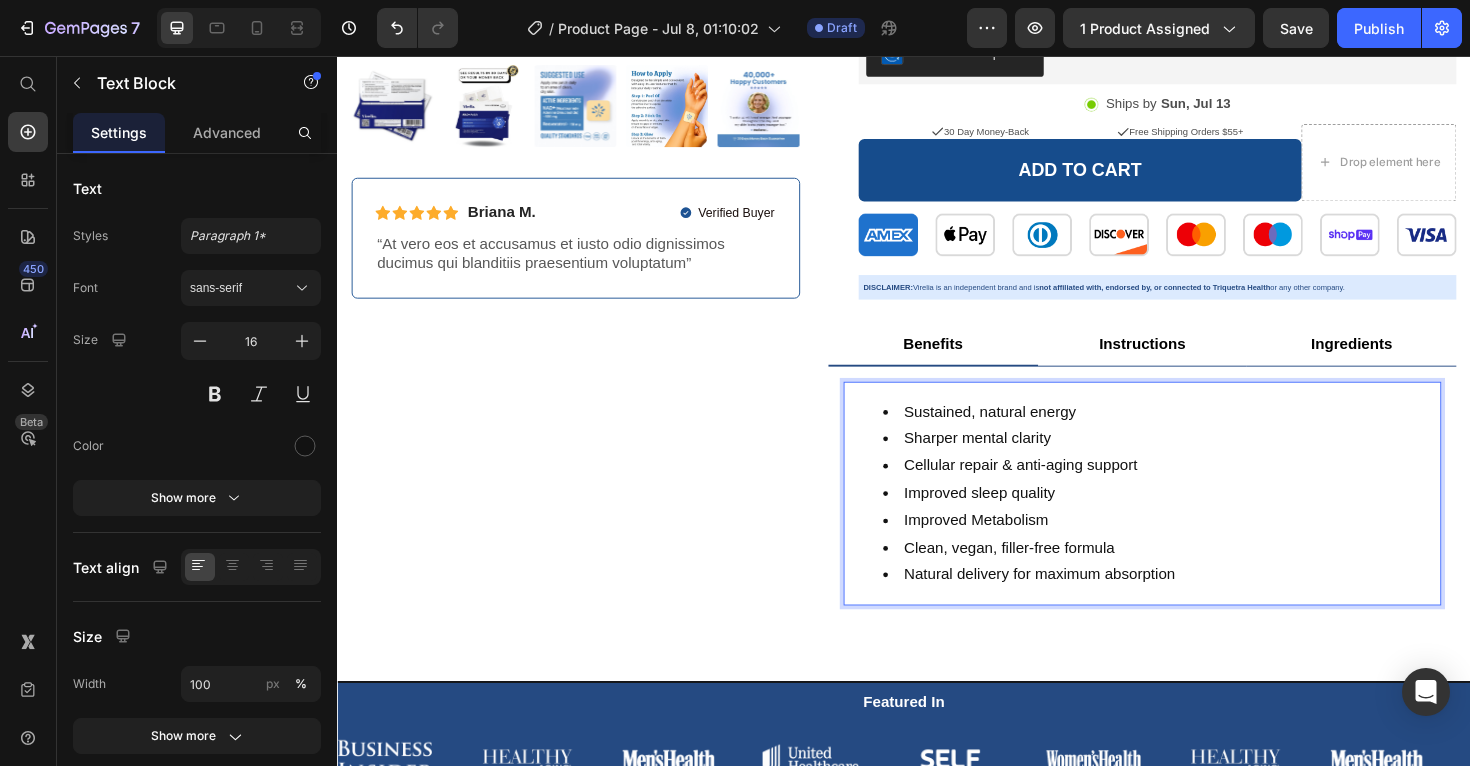 click on "Improved Metabolism" at bounding box center (1209, 548) 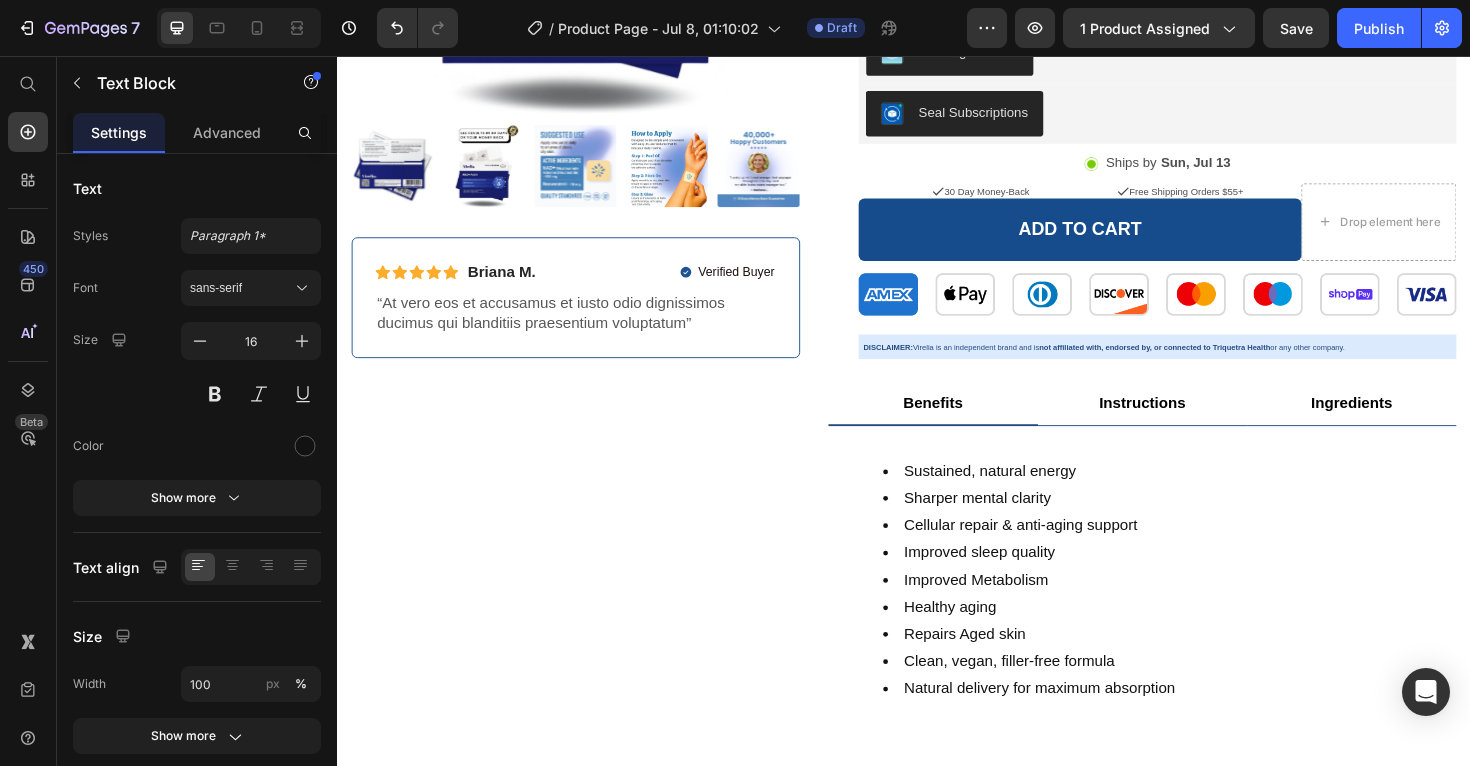 scroll, scrollTop: 538, scrollLeft: 0, axis: vertical 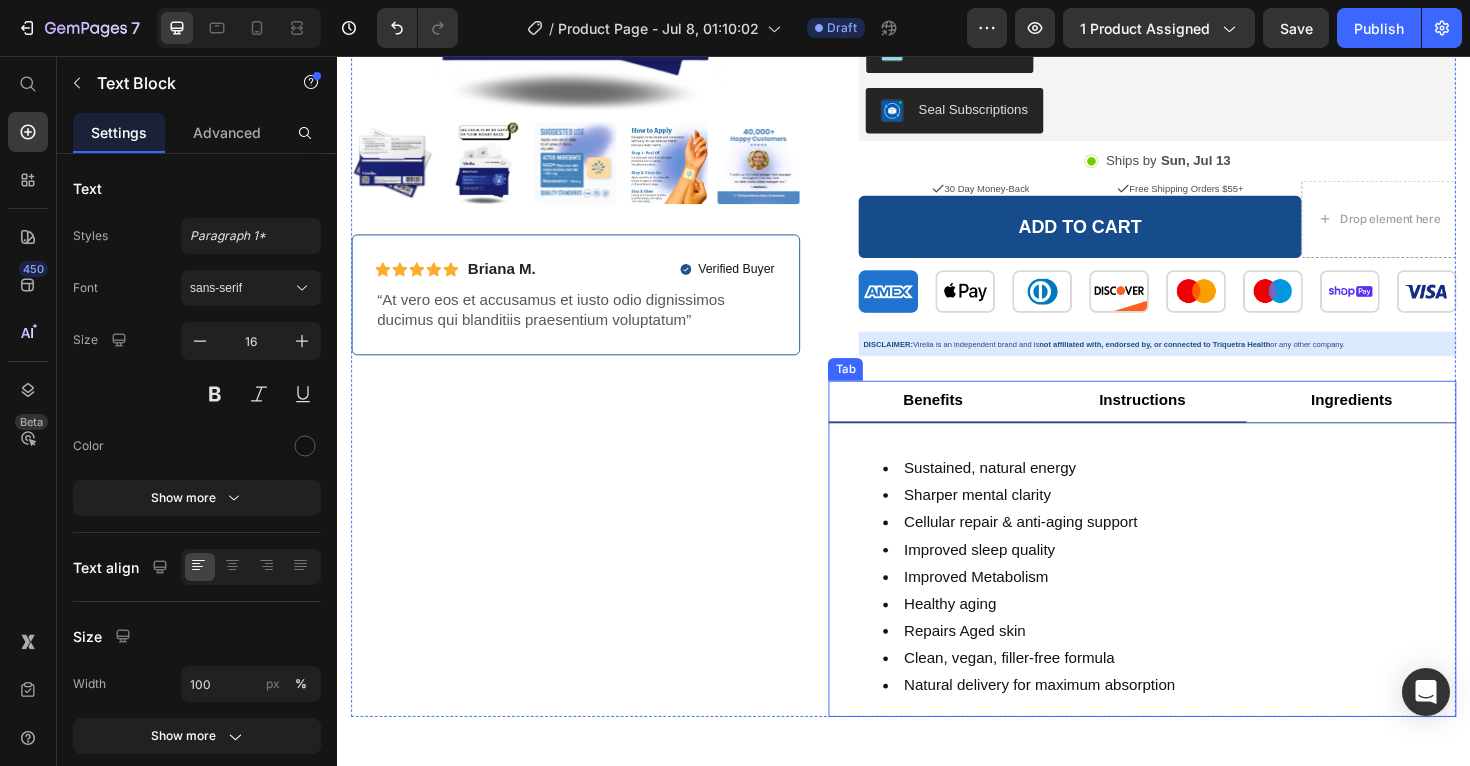 click on "Instructions" at bounding box center [1190, 421] 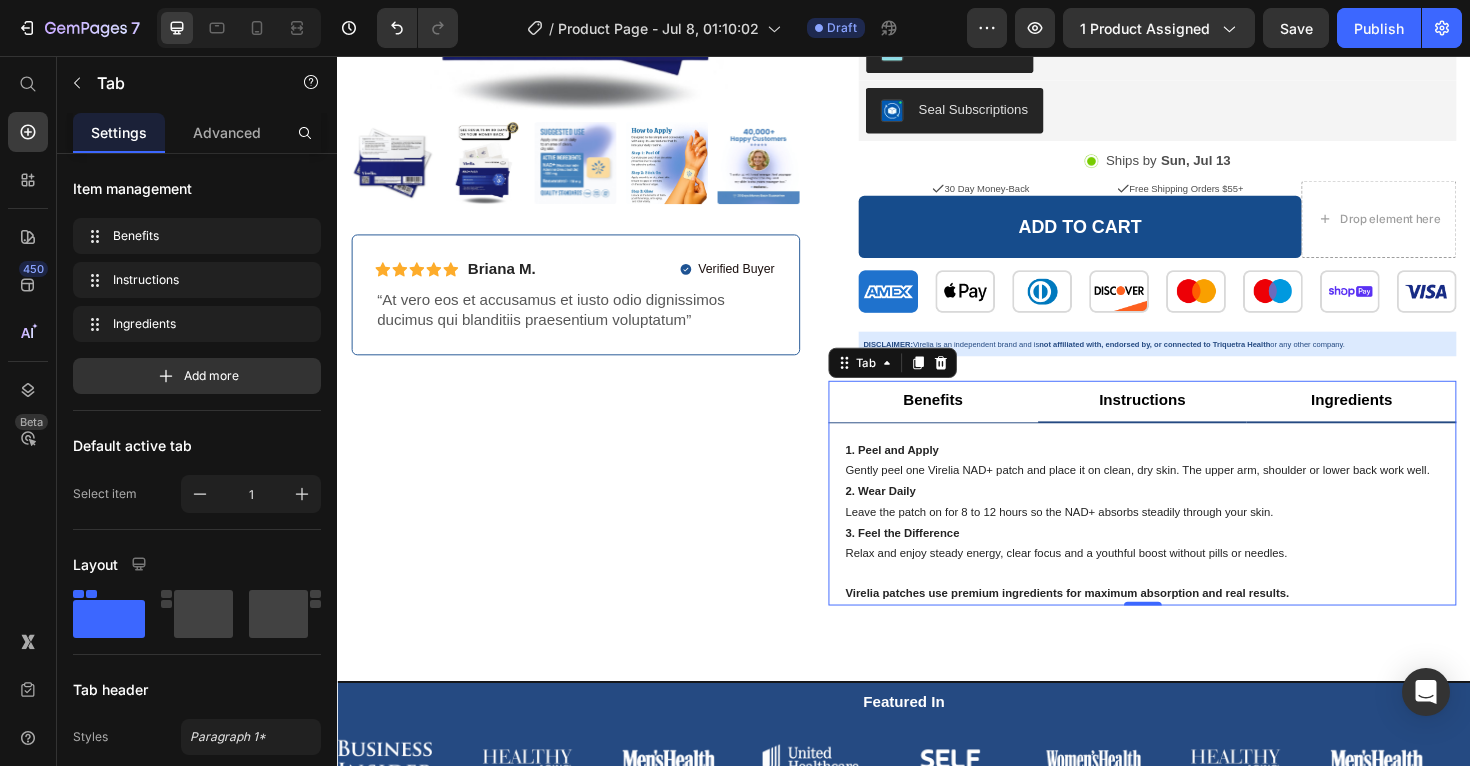 click on "Ingredients" at bounding box center (1411, 422) 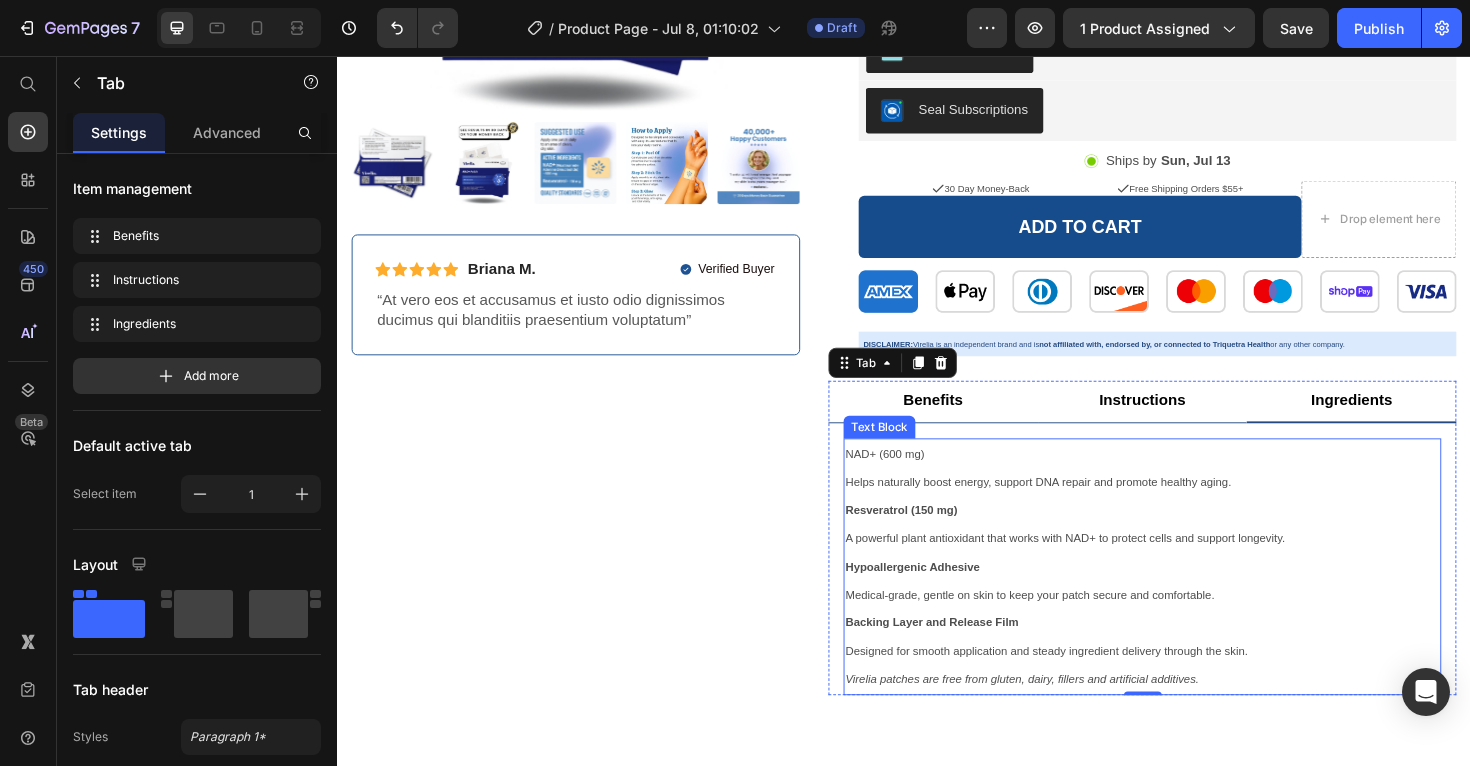 click on "NAD+ (600 mg) Helps naturally boost energy, support DNA repair and promote healthy aging." at bounding box center [1189, 493] 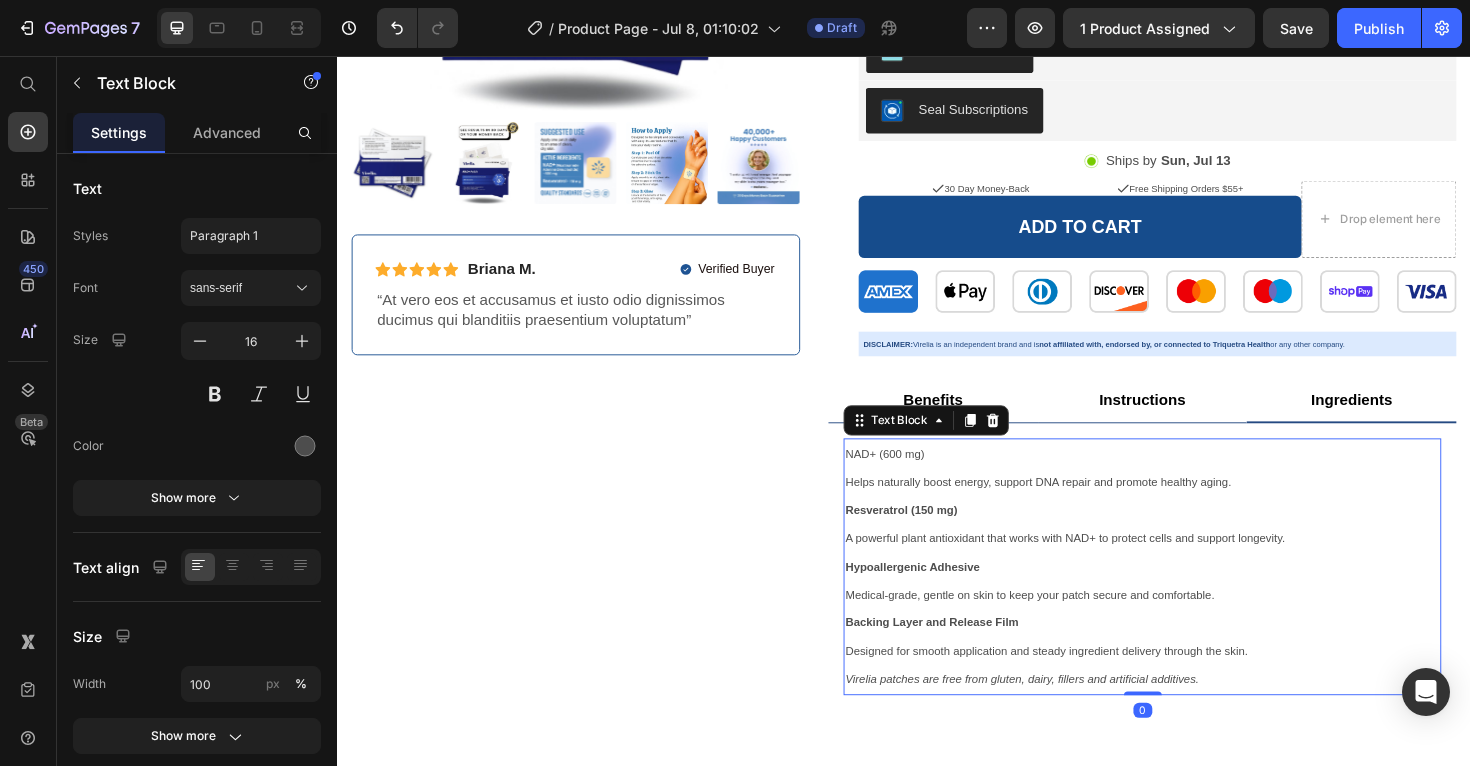 click on "NAD+ (600 mg) Helps naturally boost energy, support DNA repair and promote healthy aging." at bounding box center [1189, 493] 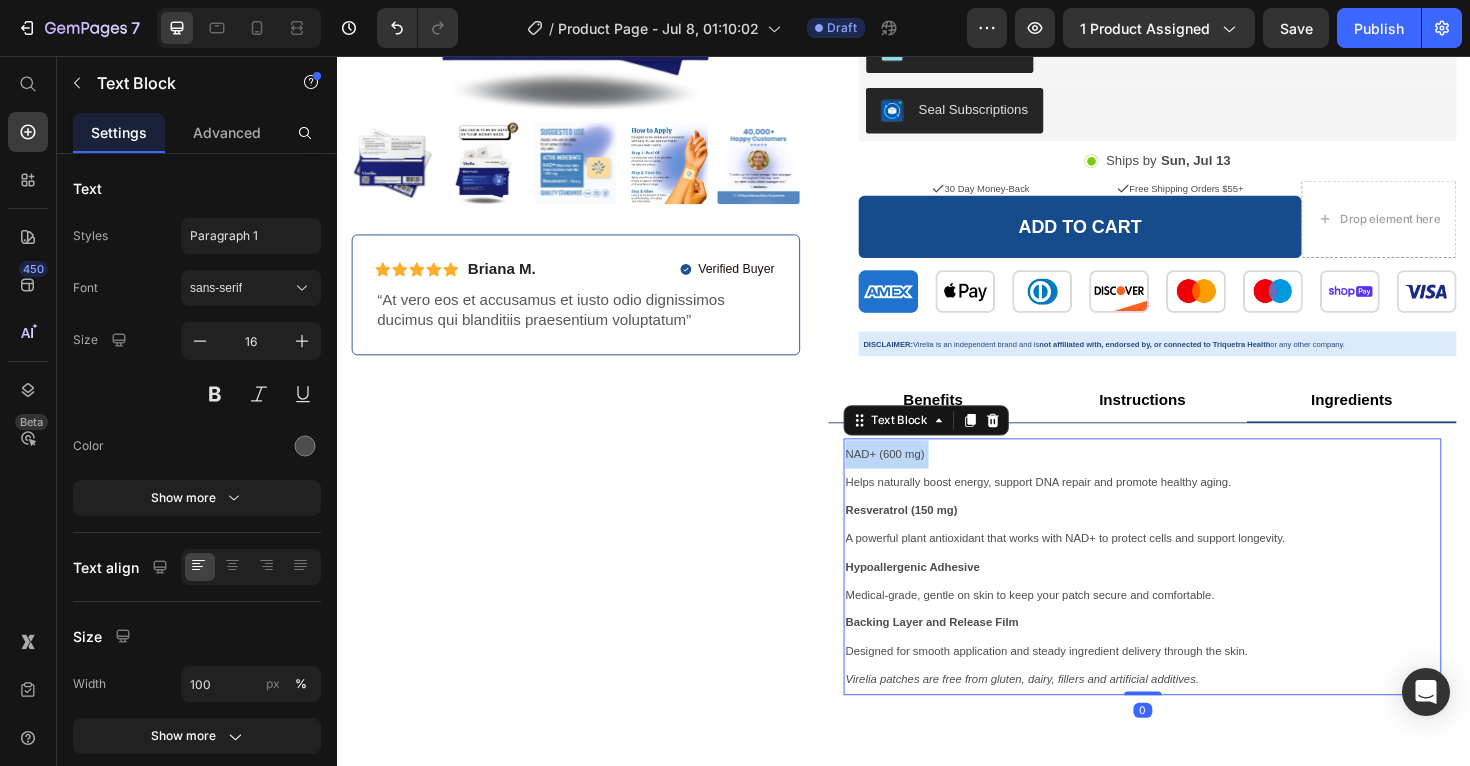 click on "NAD+ (600 mg) Helps naturally boost energy, support DNA repair and promote healthy aging." at bounding box center (1189, 493) 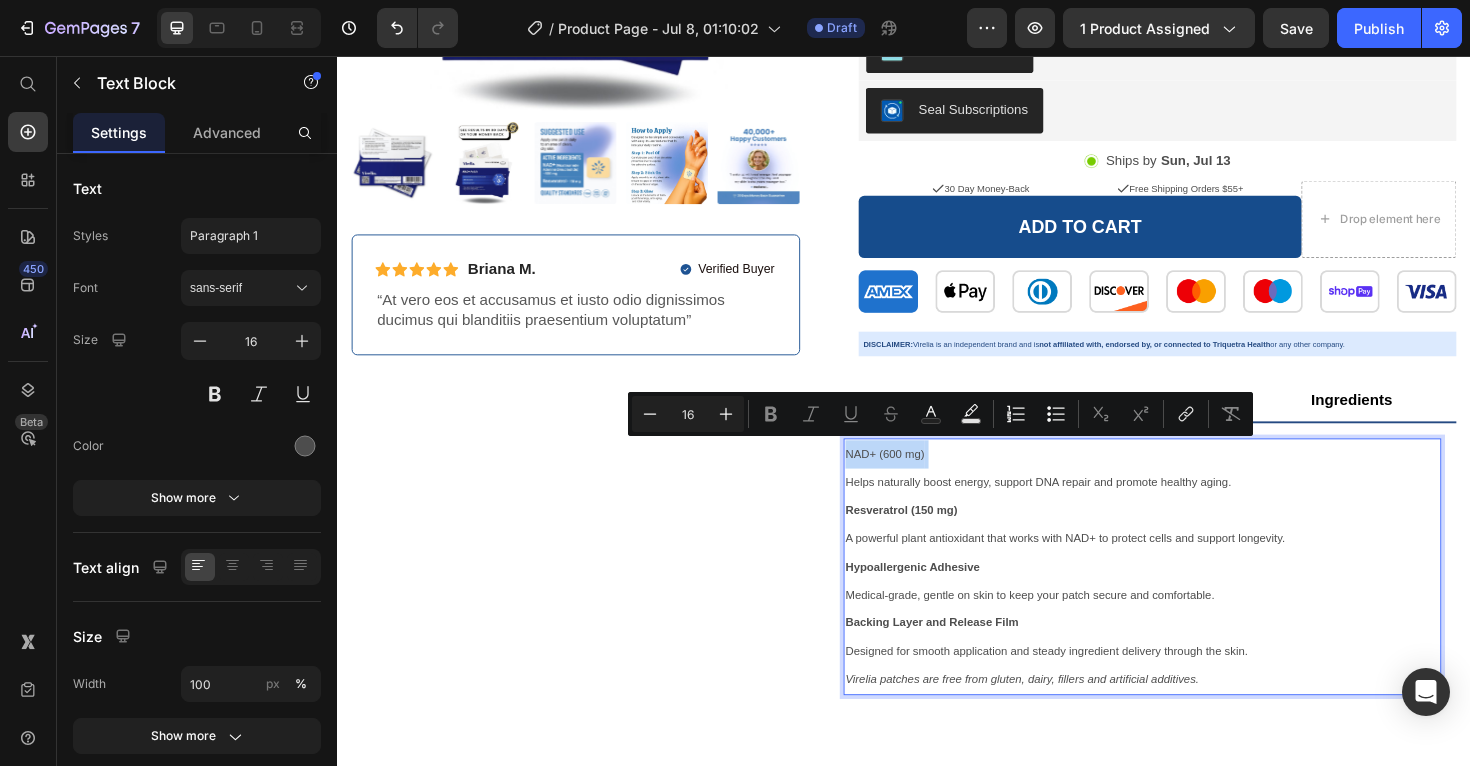 click on "NAD+ (600 mg) Helps naturally boost energy, support DNA repair and promote healthy aging." at bounding box center [1189, 493] 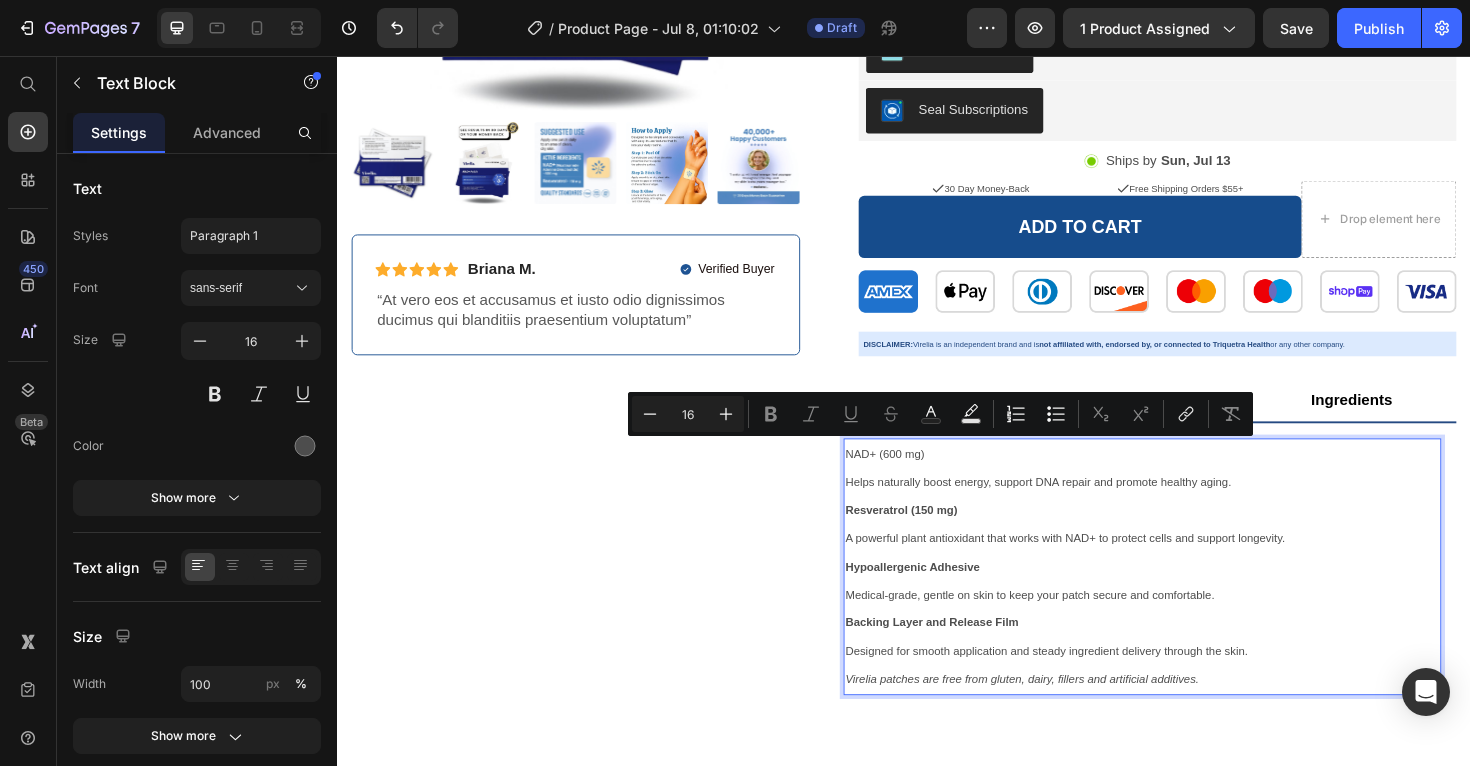 type on "12" 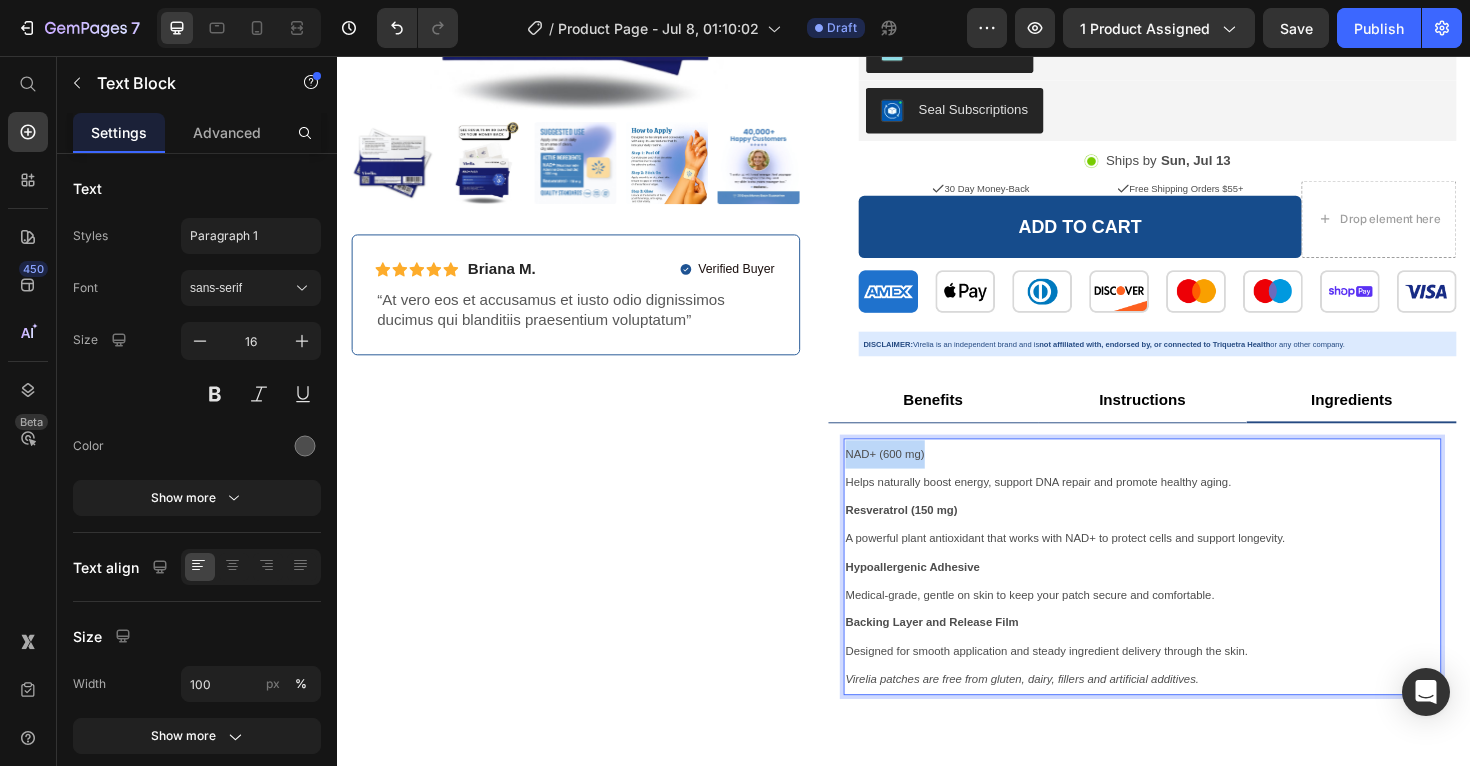 drag, startPoint x: 970, startPoint y: 477, endPoint x: 873, endPoint y: 482, distance: 97.128784 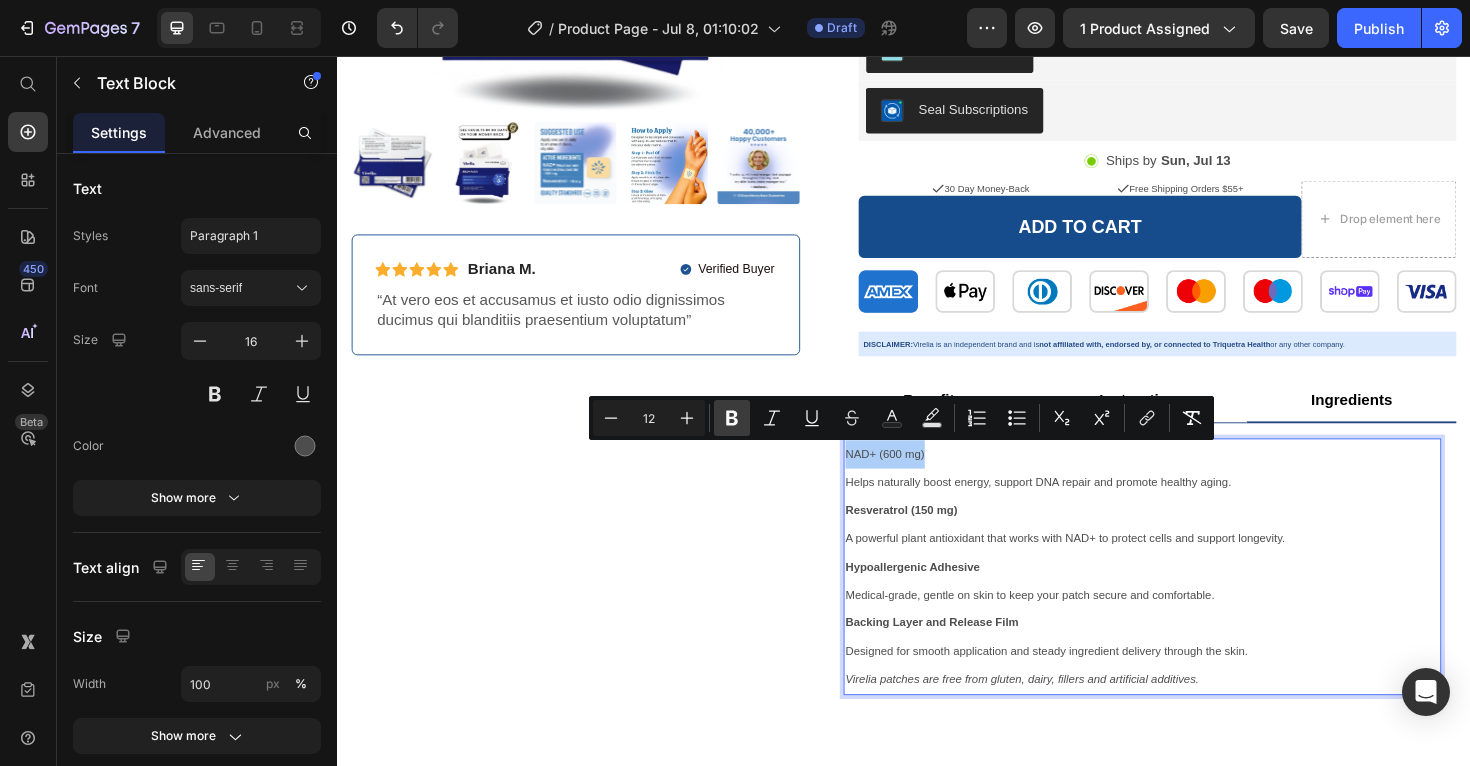 click 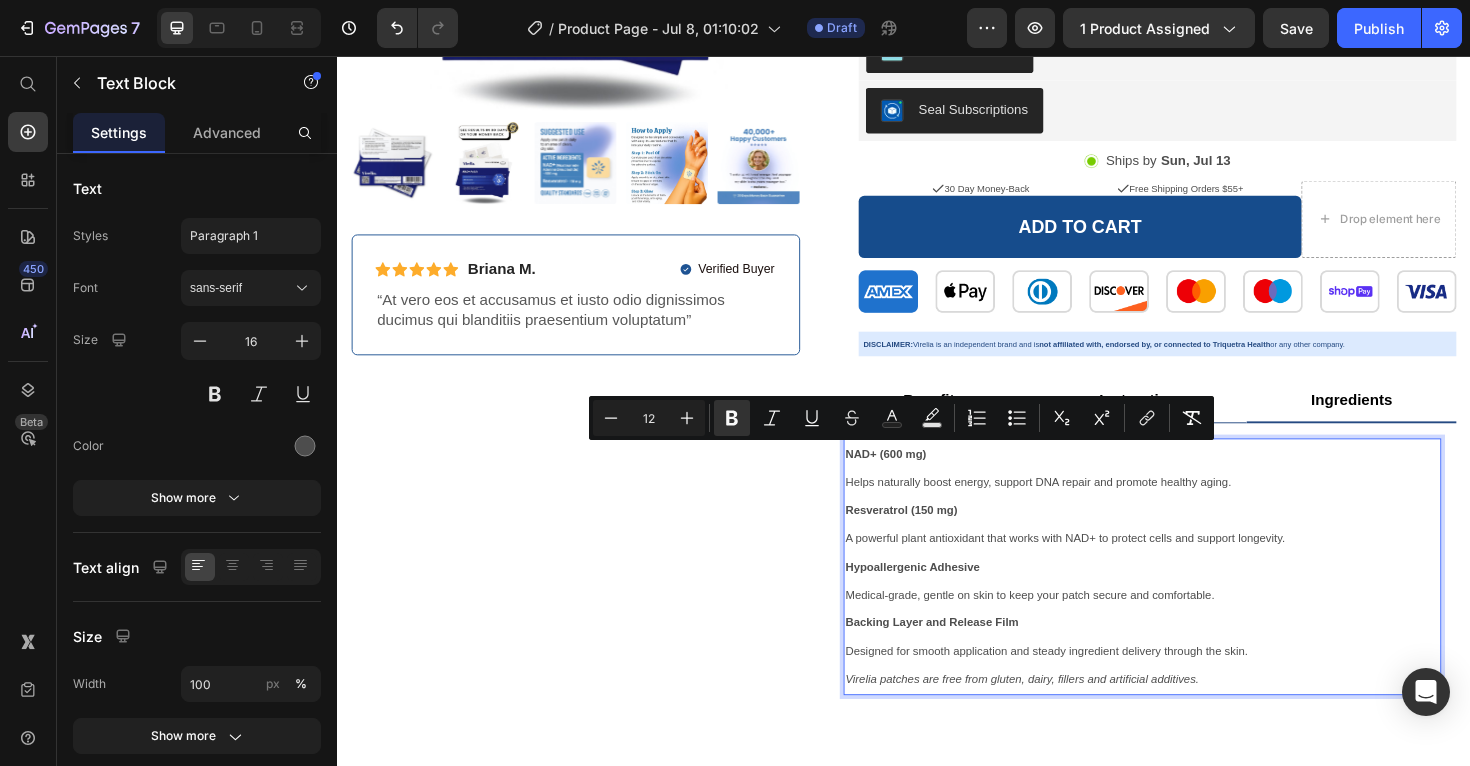 click on "Resveratrol (150 mg) A powerful plant antioxidant that works with NAD+ to protect cells and support longevity." at bounding box center [1189, 552] 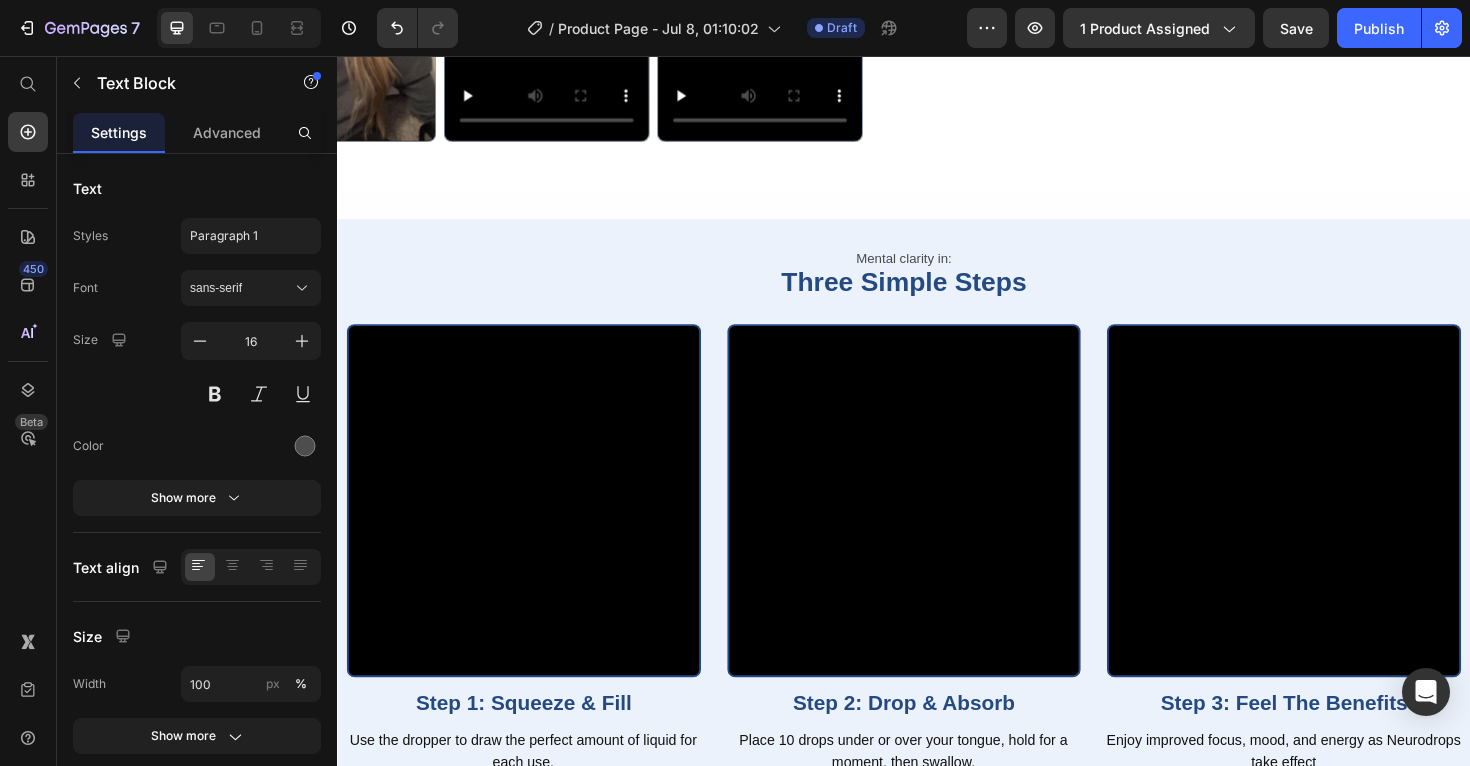 scroll, scrollTop: 3976, scrollLeft: 0, axis: vertical 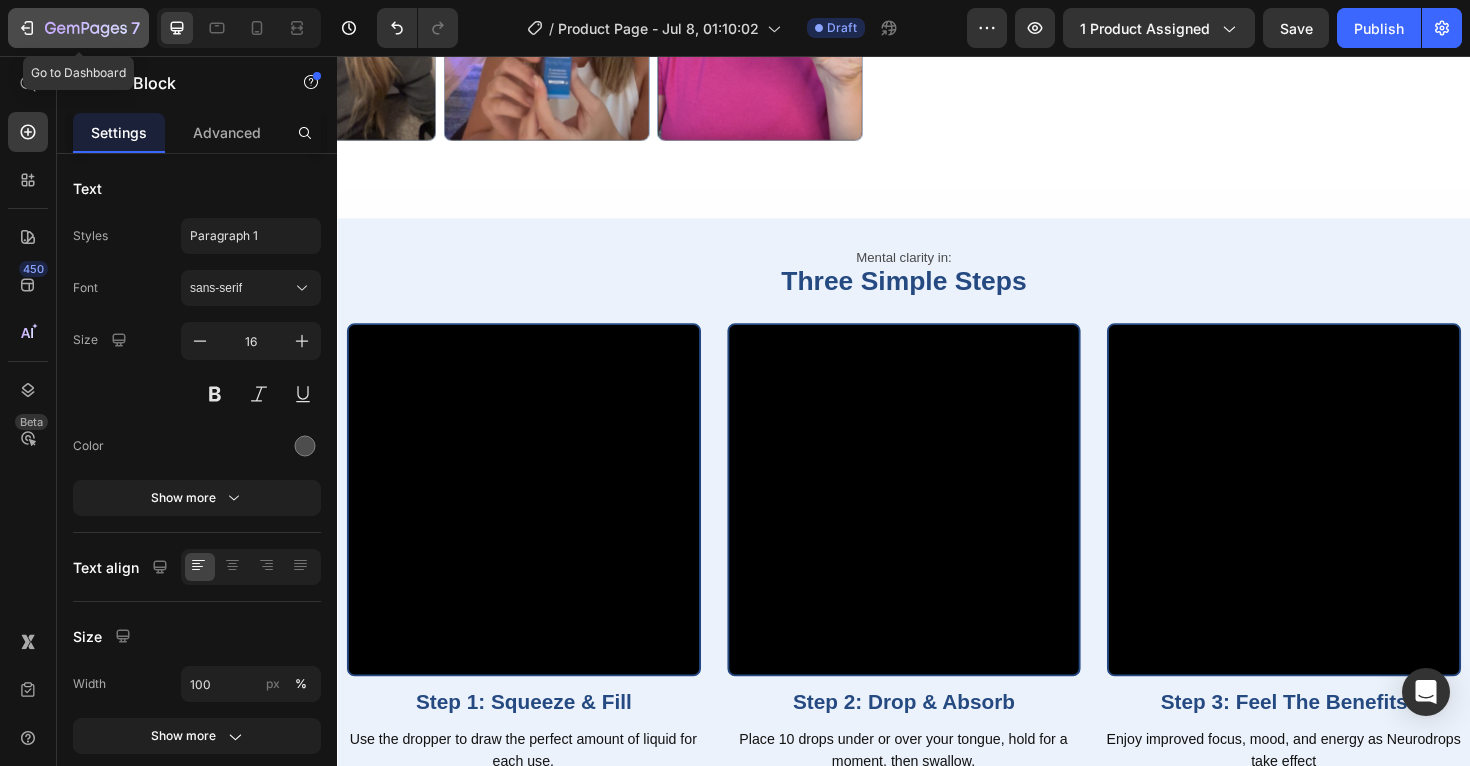 click 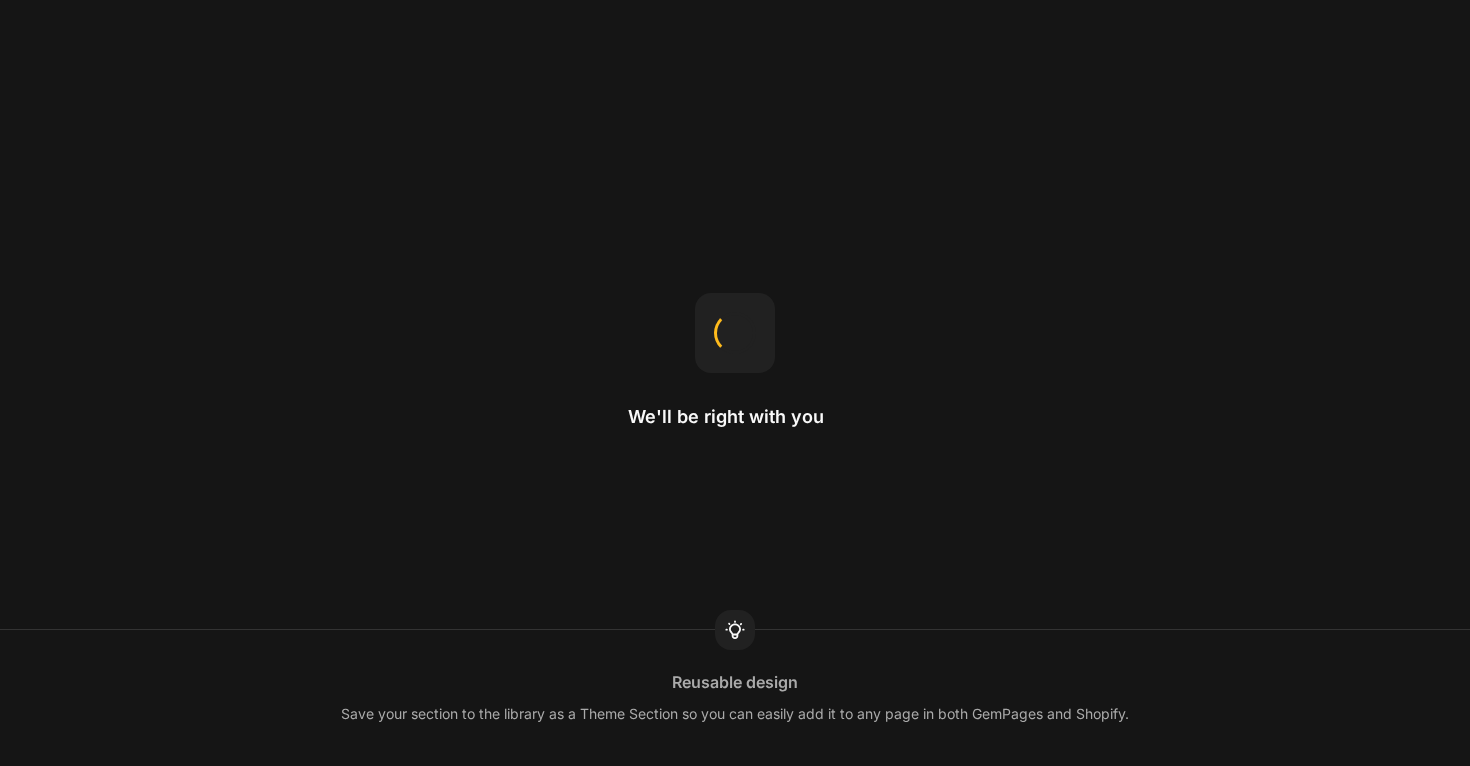 scroll, scrollTop: 0, scrollLeft: 0, axis: both 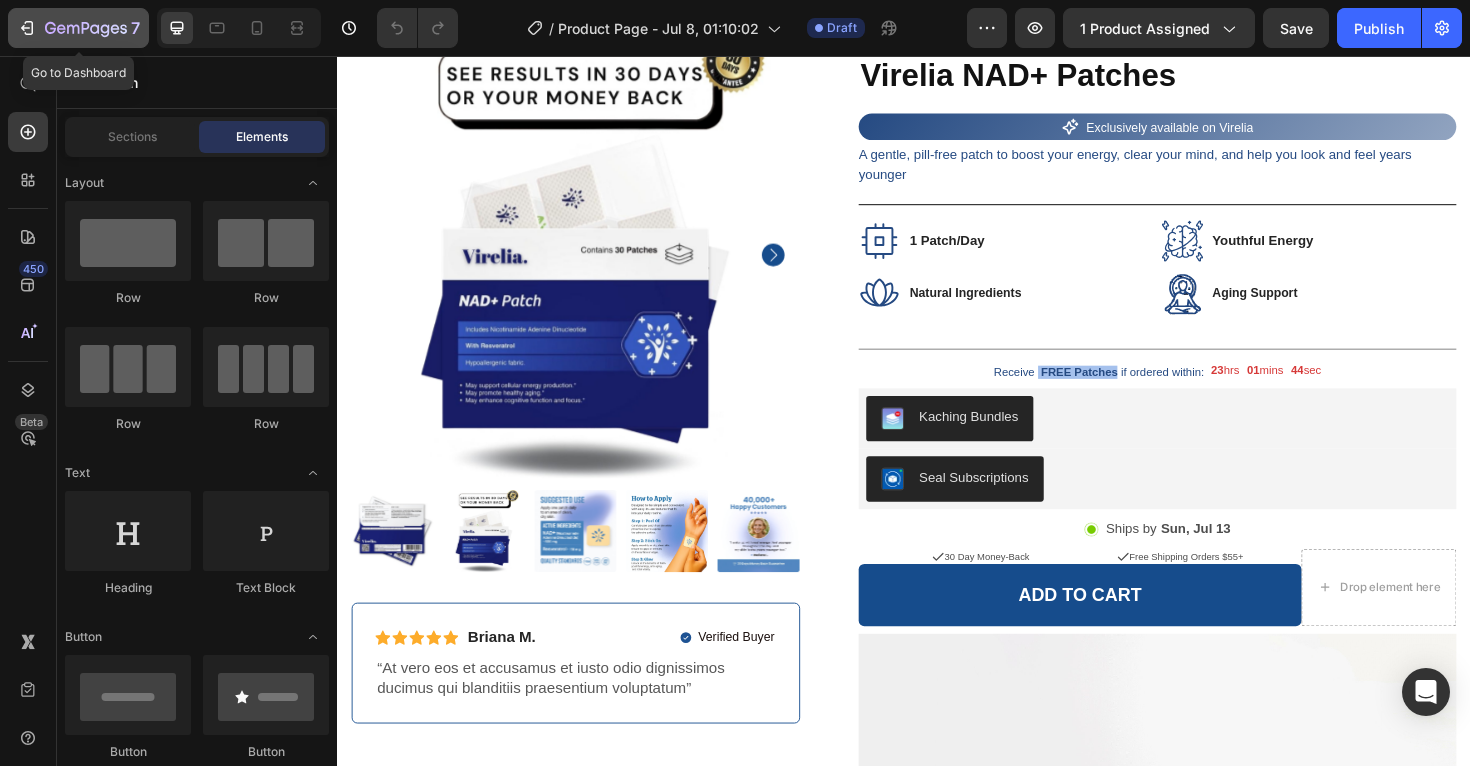 click on "7" 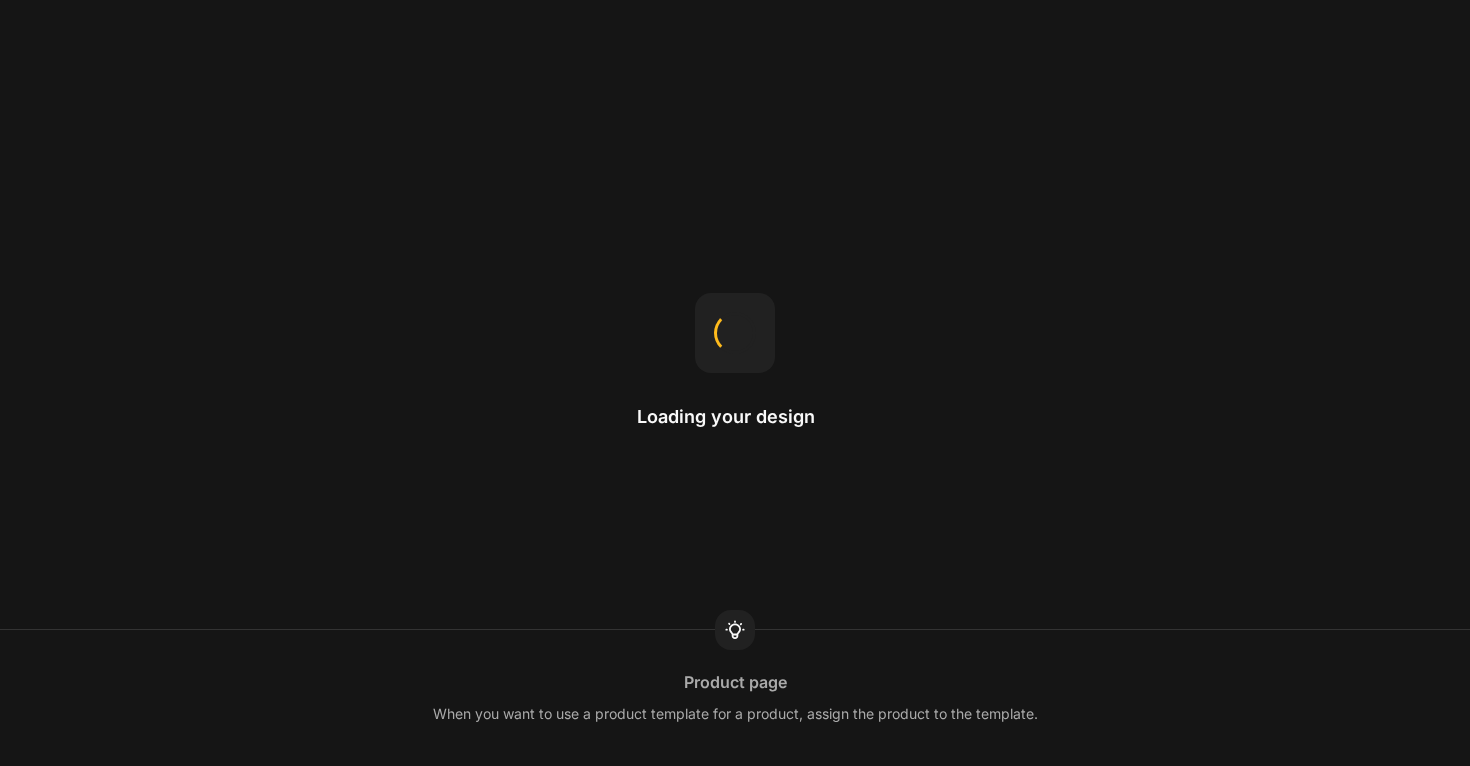 scroll, scrollTop: 0, scrollLeft: 0, axis: both 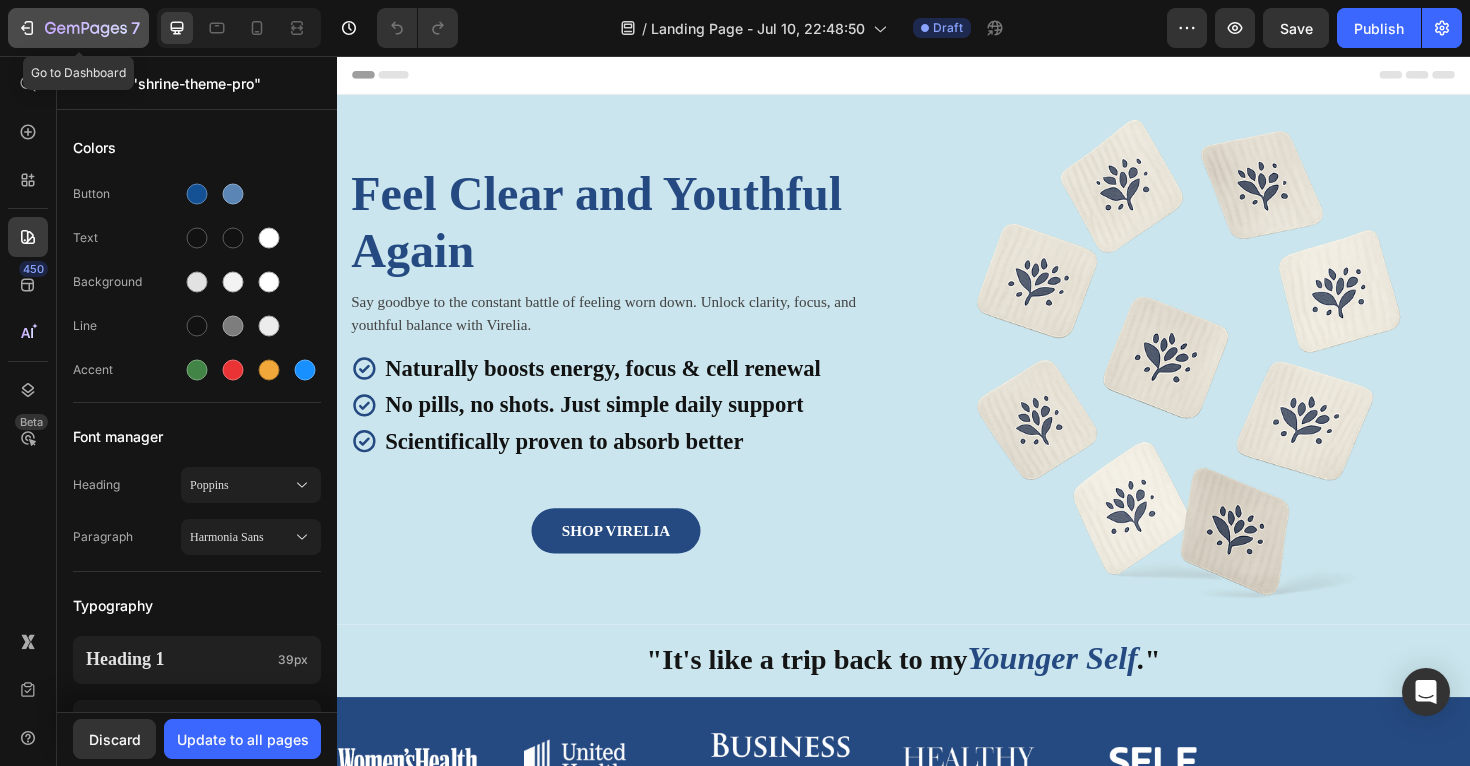 click on "7" at bounding box center (78, 28) 